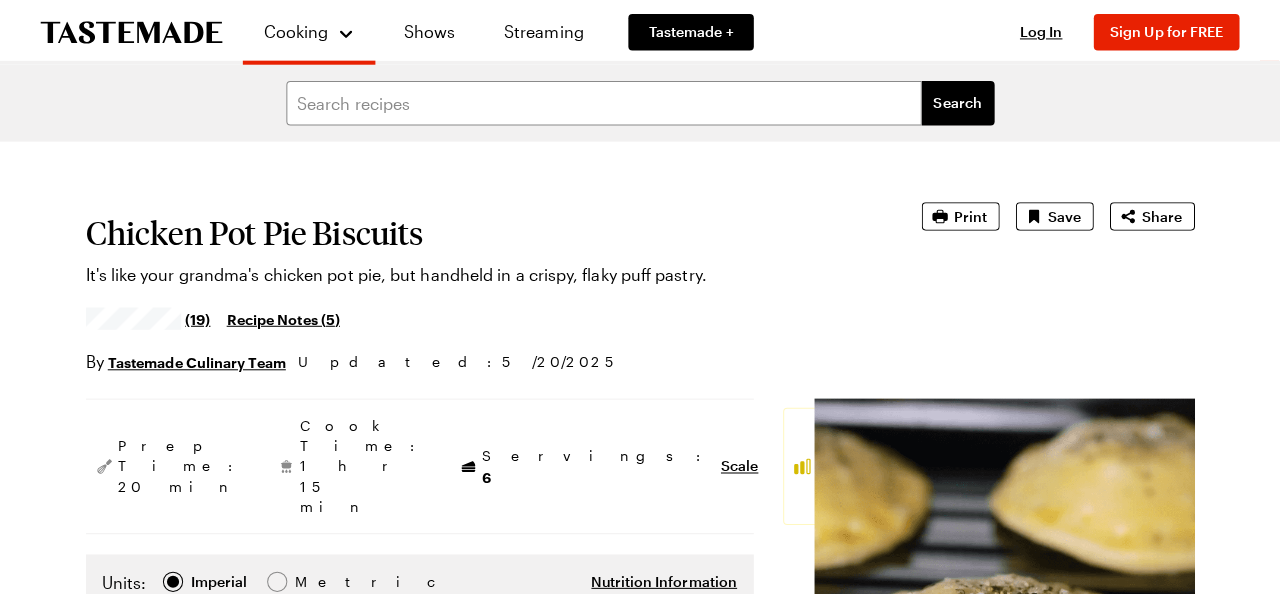 scroll, scrollTop: 0, scrollLeft: 0, axis: both 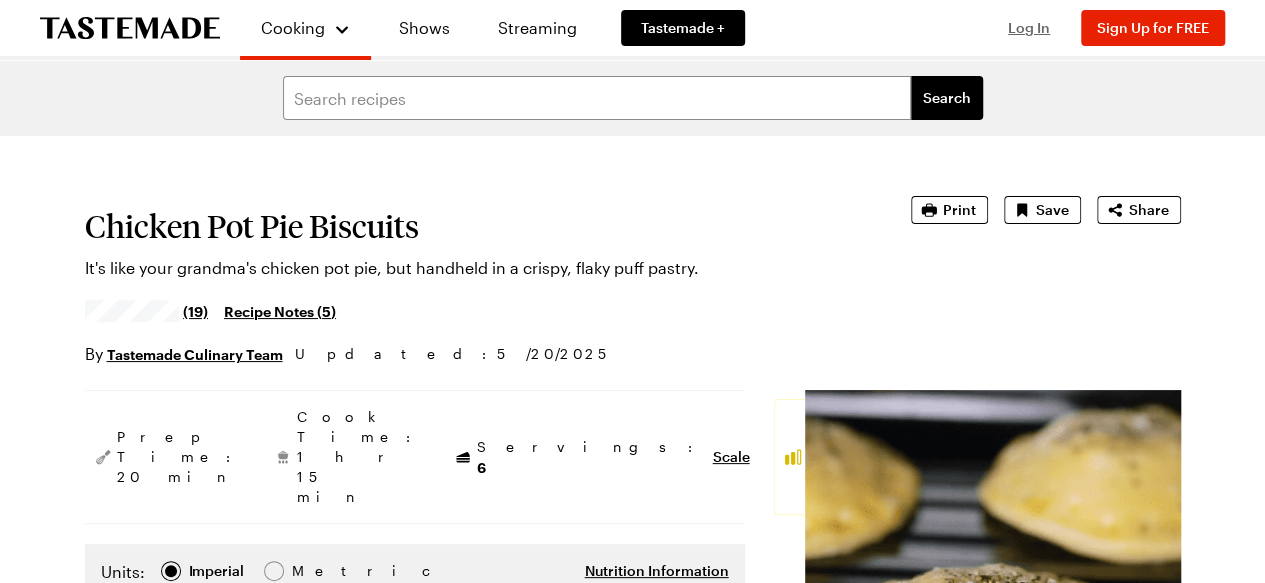 click on "Log In" at bounding box center (1029, 27) 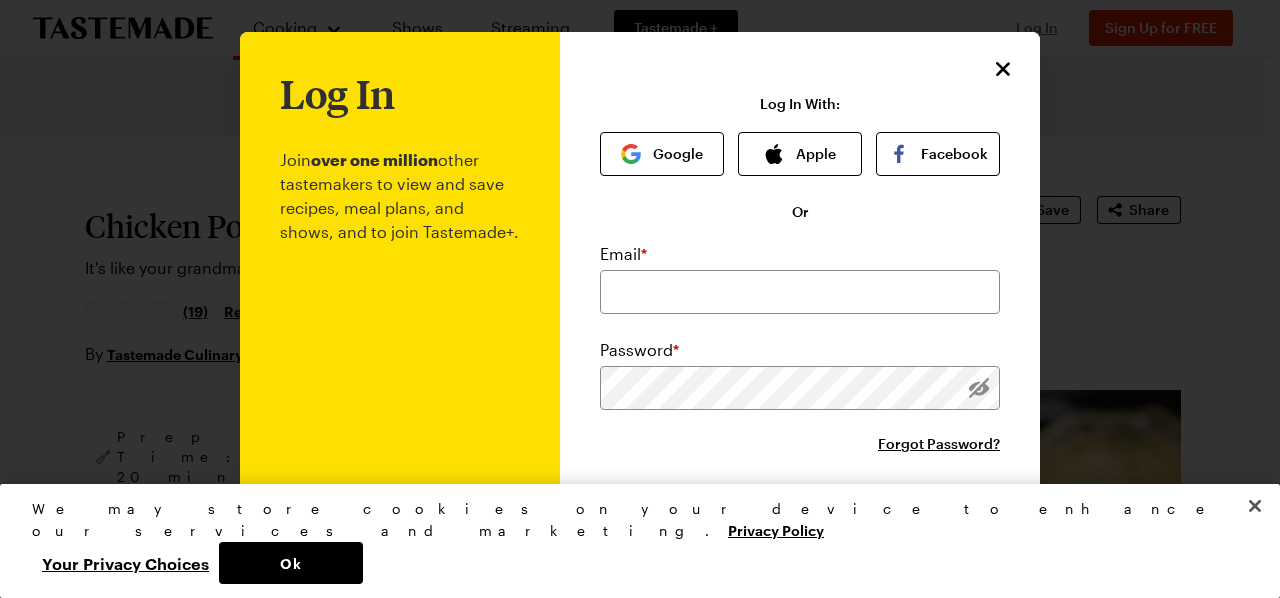 scroll, scrollTop: 0, scrollLeft: 0, axis: both 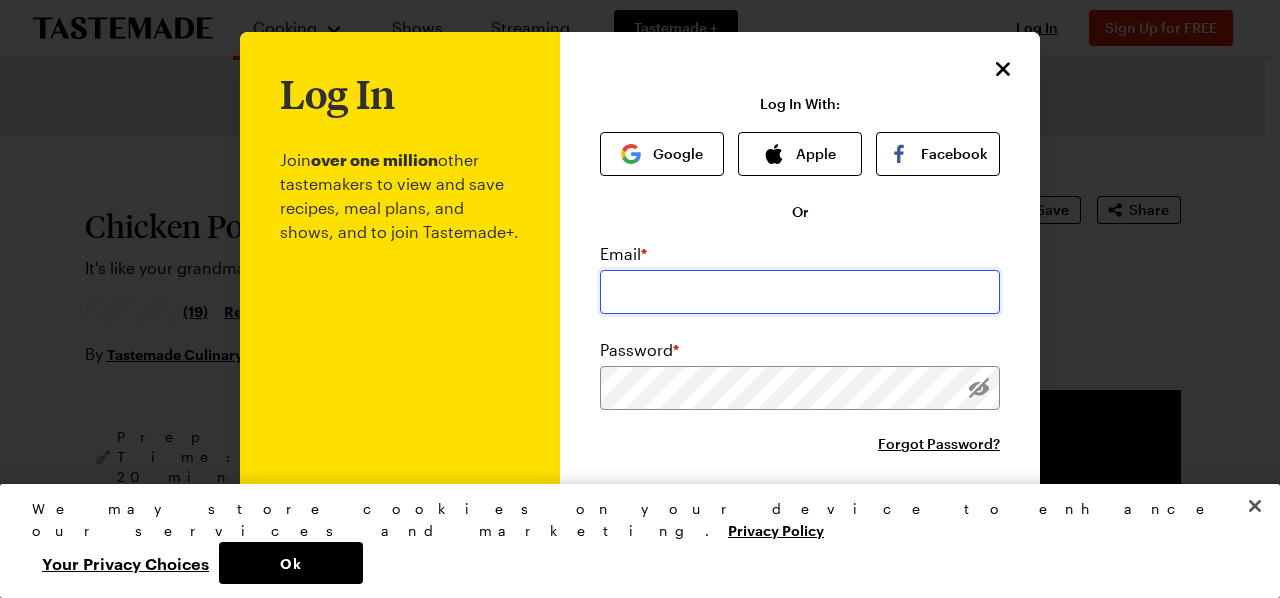 click at bounding box center [800, 292] 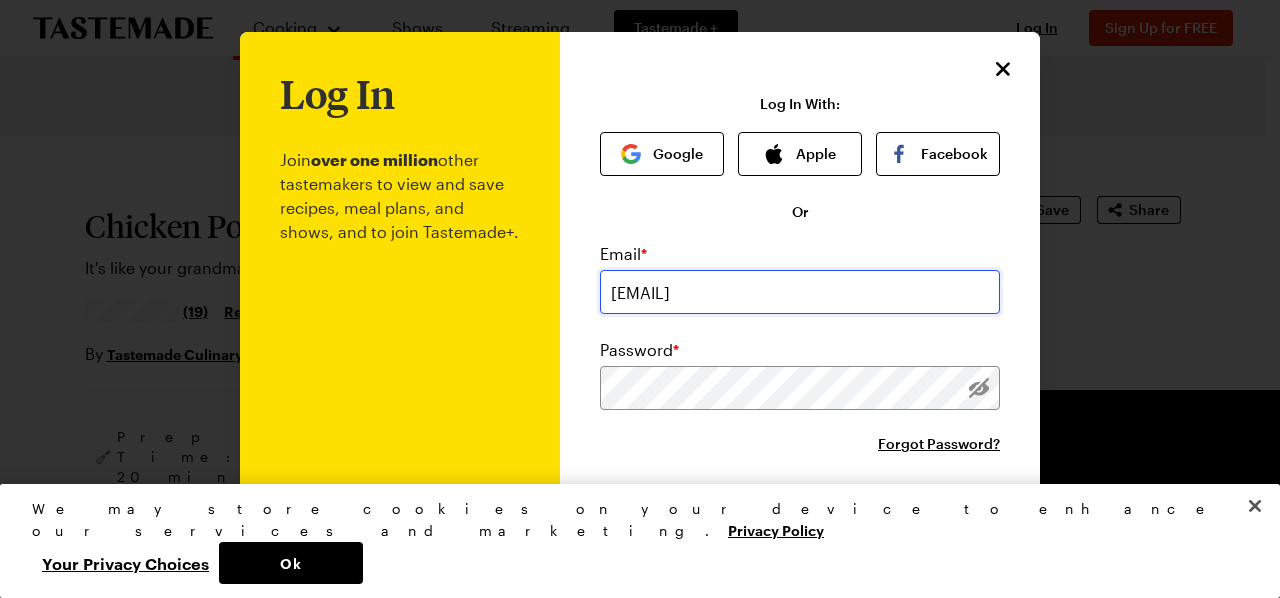 click at bounding box center (600, 366) 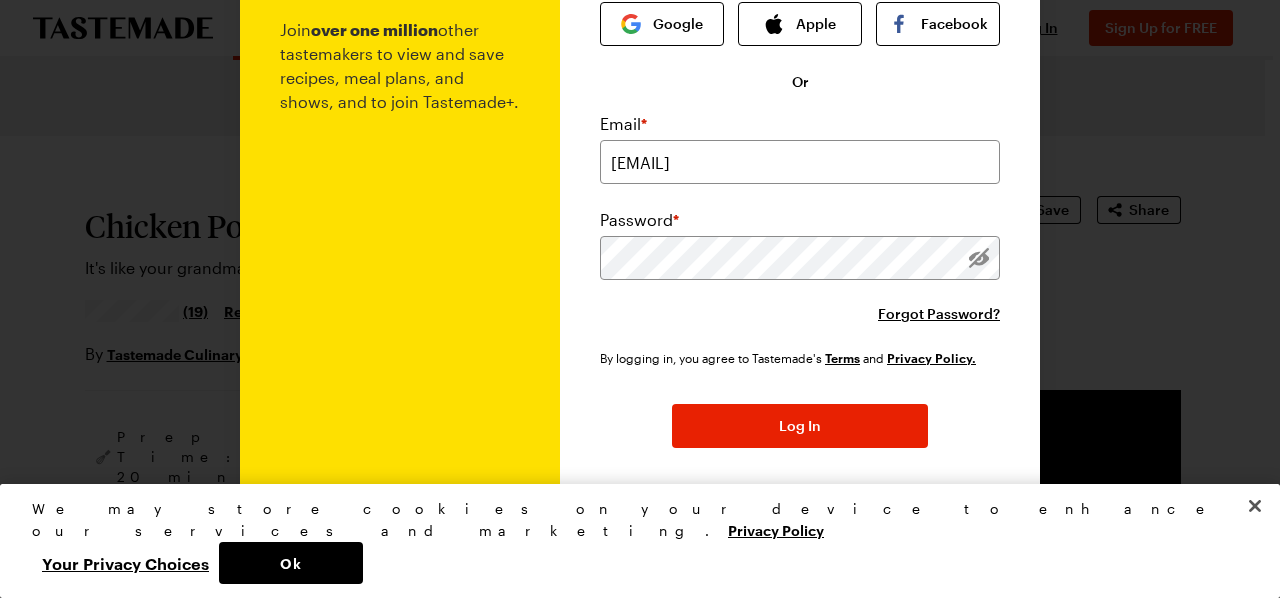 scroll, scrollTop: 170, scrollLeft: 0, axis: vertical 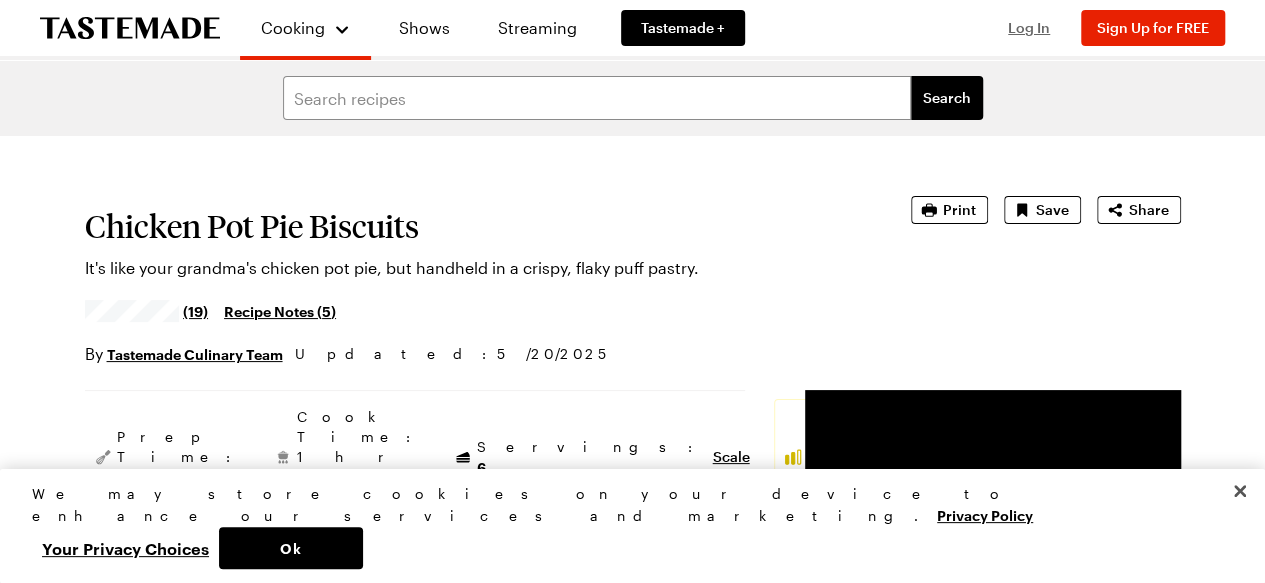 click on "Log In" at bounding box center (1029, 27) 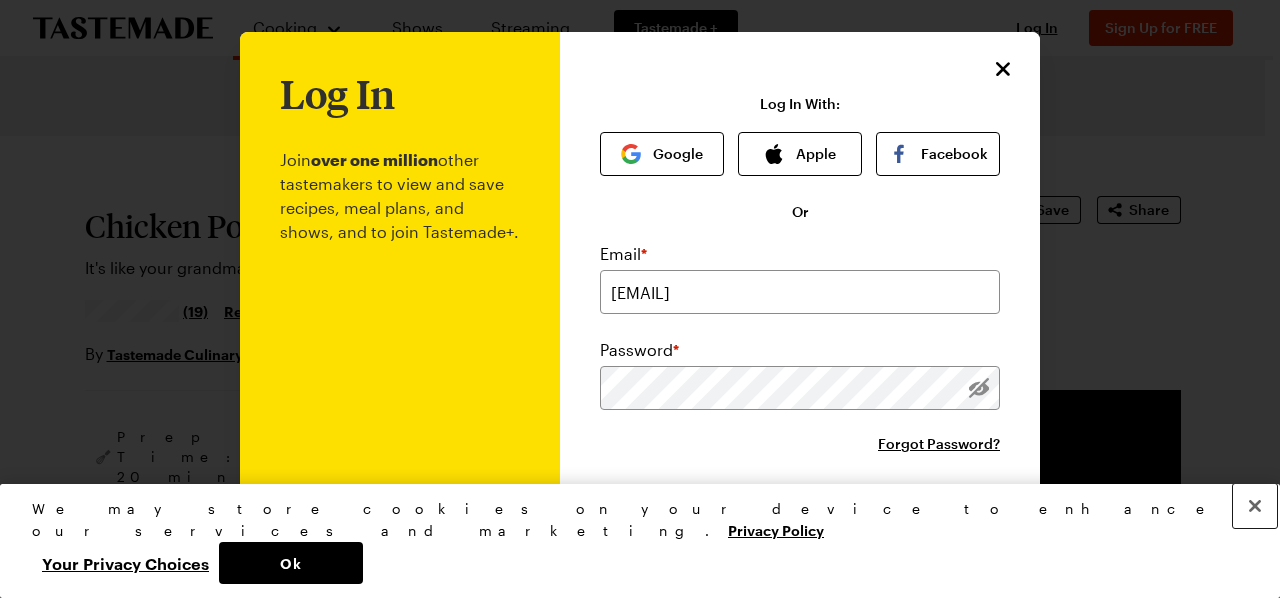 click at bounding box center [1255, 506] 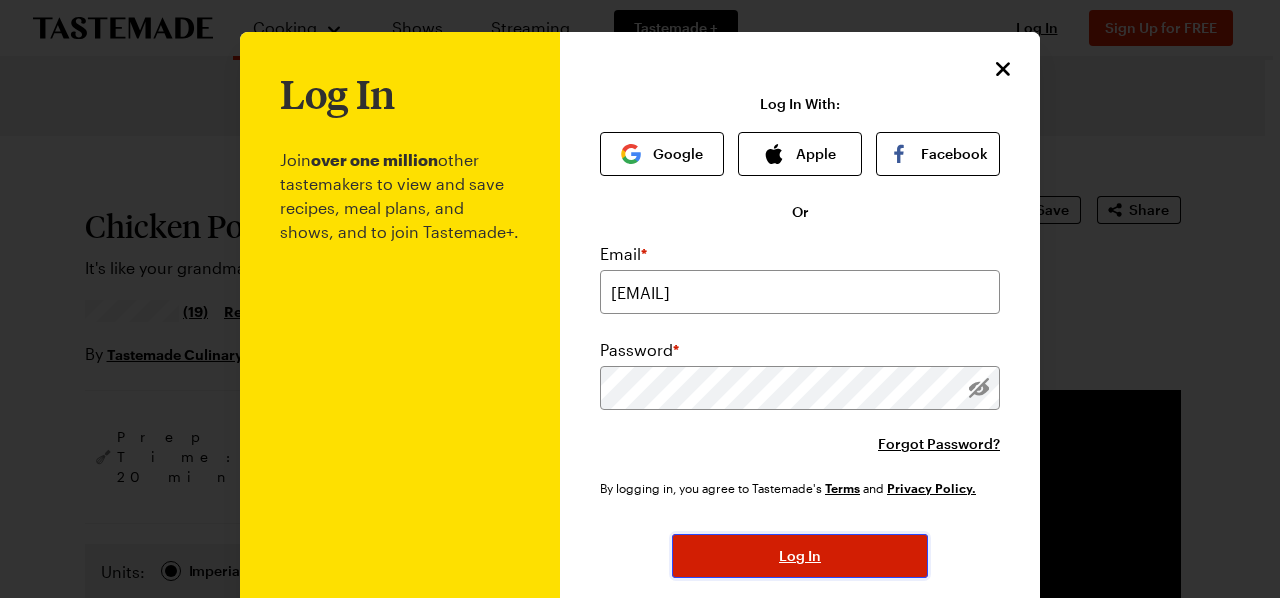 click on "Log In" at bounding box center [800, 556] 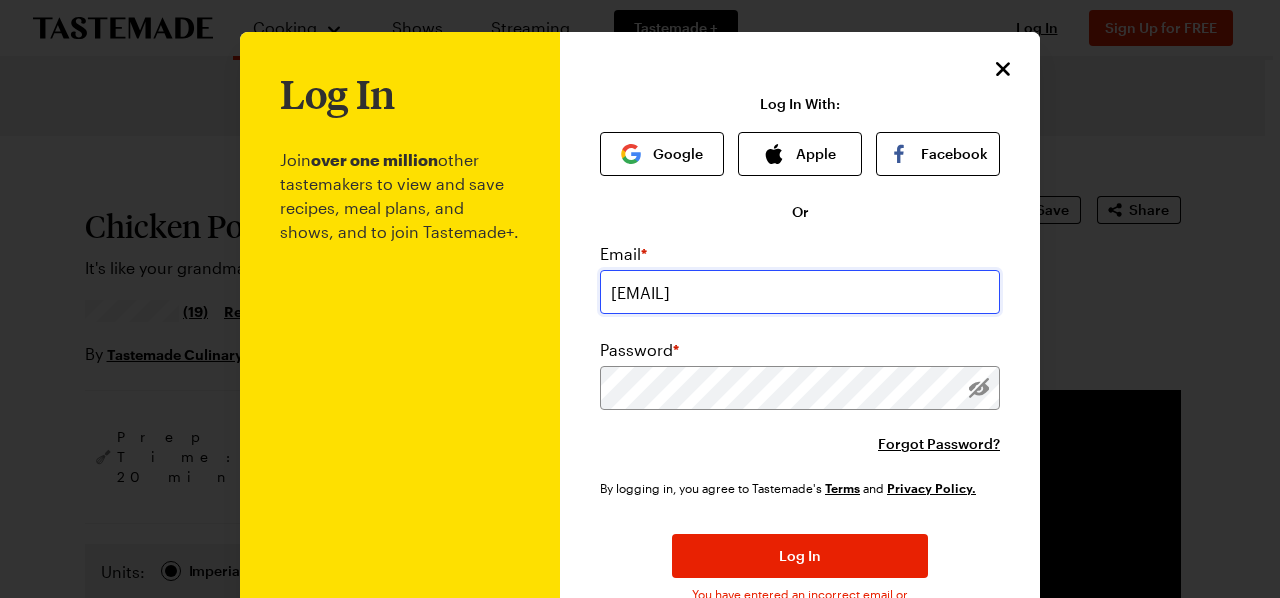 drag, startPoint x: 687, startPoint y: 292, endPoint x: 711, endPoint y: 296, distance: 24.33105 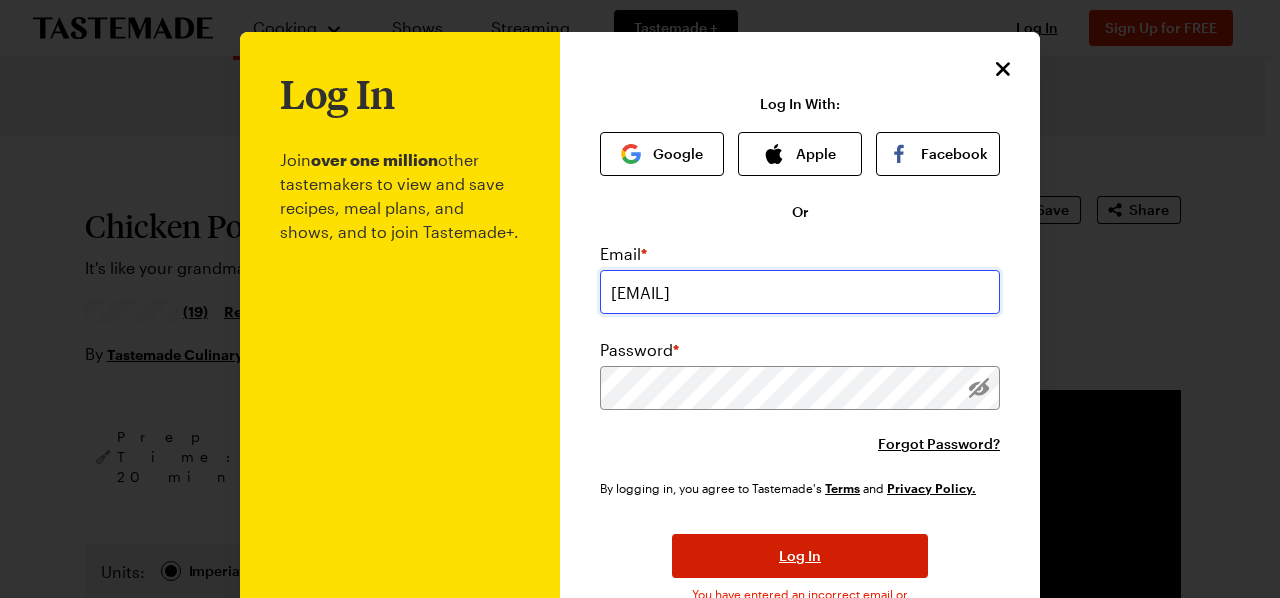 type on "[EMAIL]" 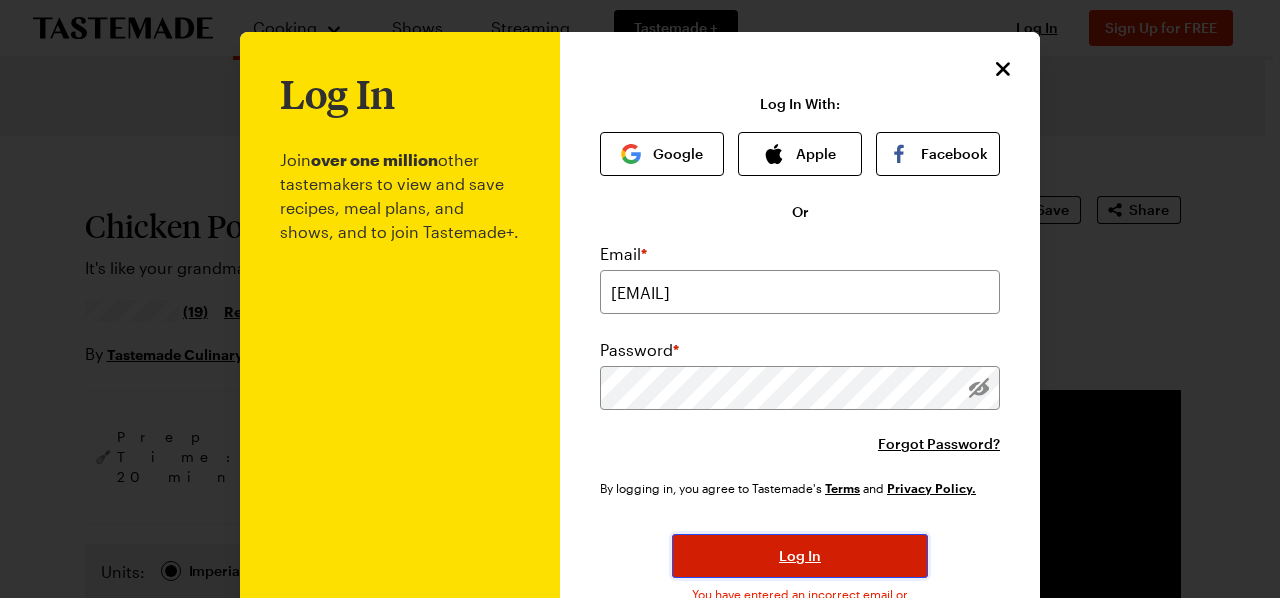 click on "Log In" at bounding box center [800, 556] 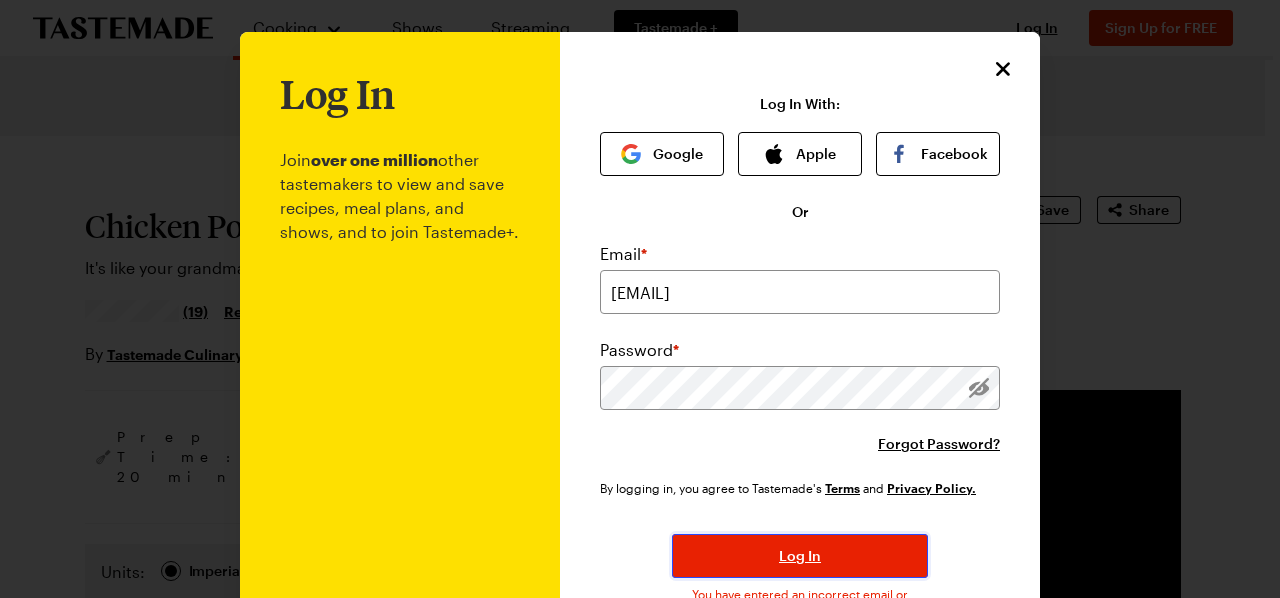drag, startPoint x: 789, startPoint y: 551, endPoint x: 781, endPoint y: 558, distance: 10.630146 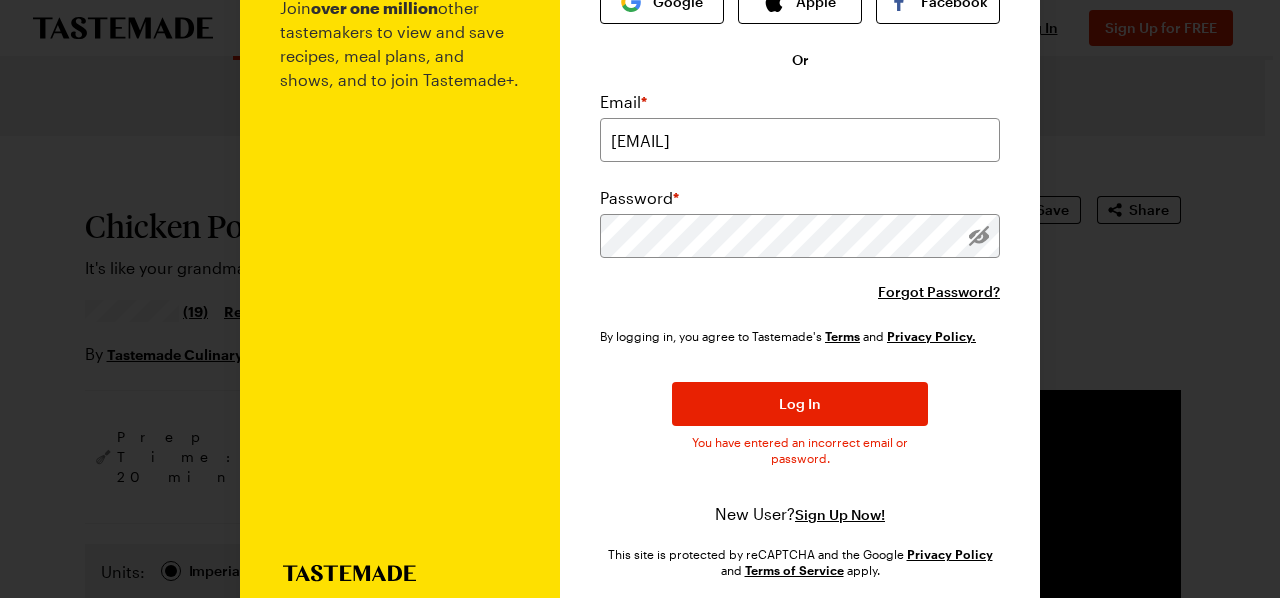 scroll, scrollTop: 162, scrollLeft: 0, axis: vertical 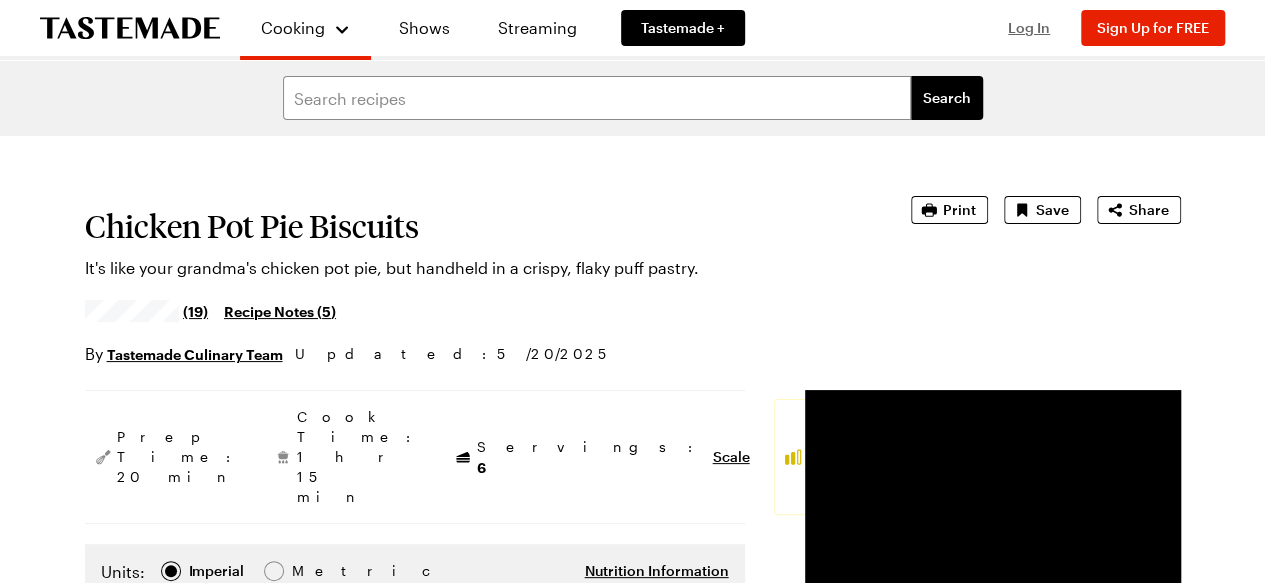 click on "Log In" at bounding box center [1029, 27] 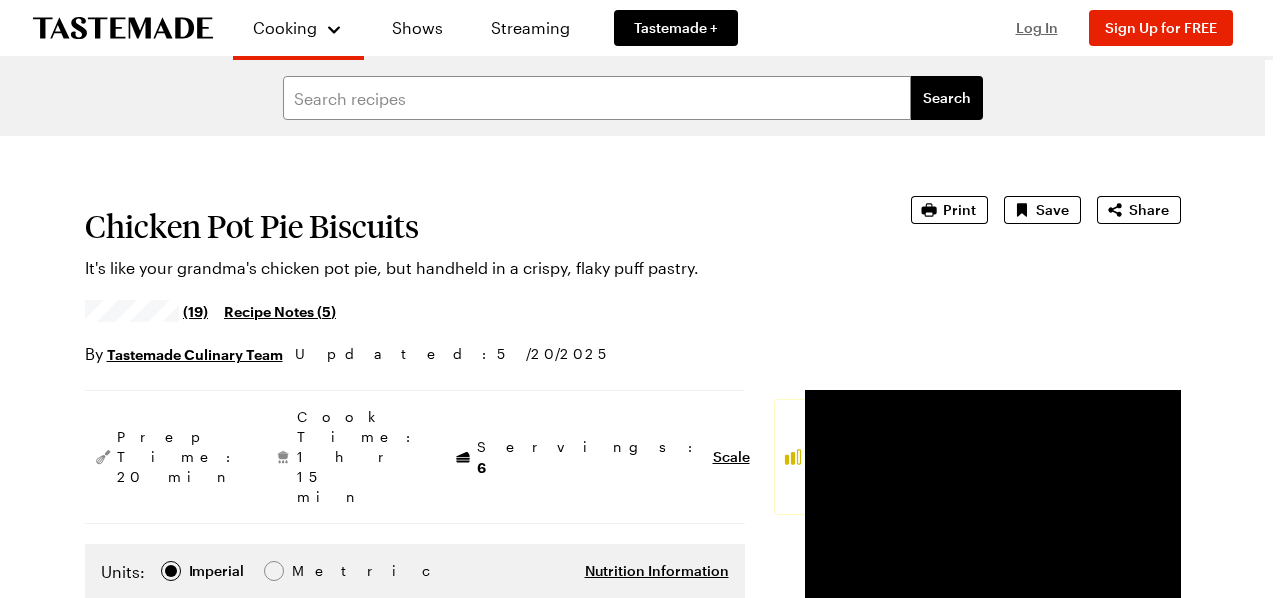 type on "[EMAIL]" 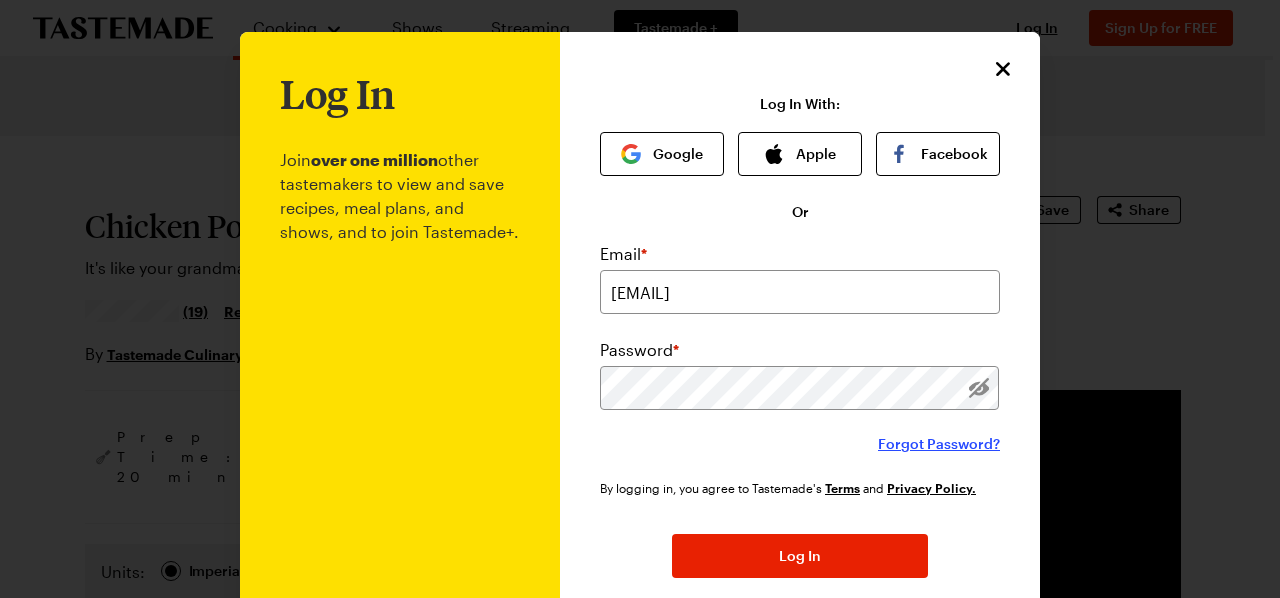 drag, startPoint x: 929, startPoint y: 441, endPoint x: 944, endPoint y: 446, distance: 15.811388 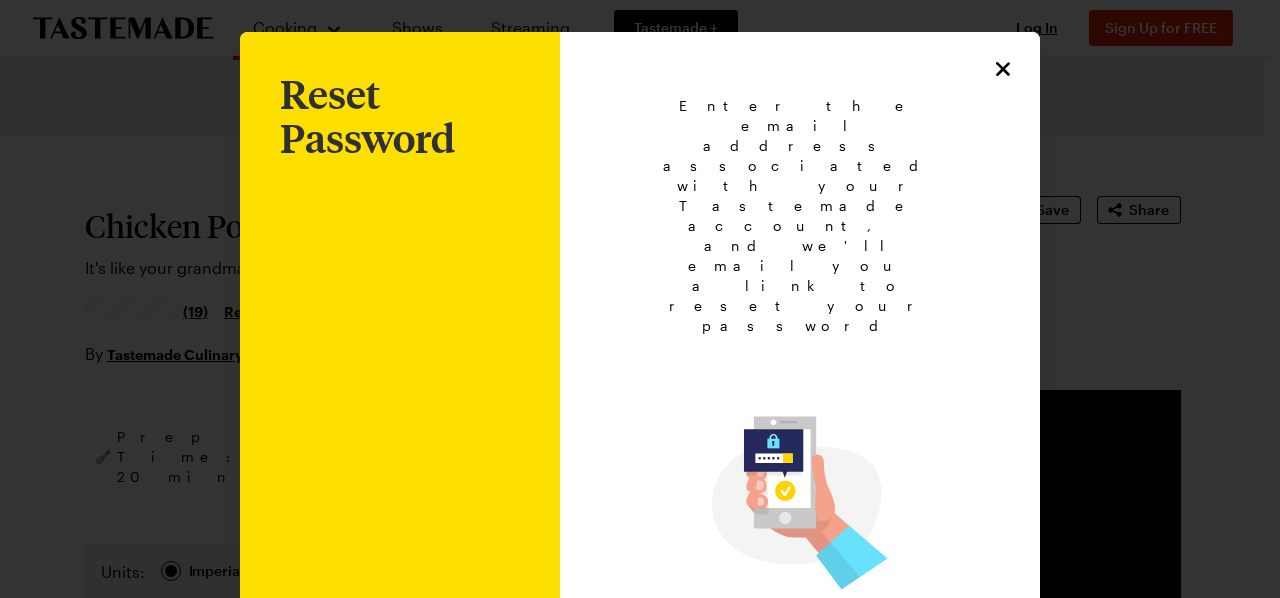 type on "[EMAIL]" 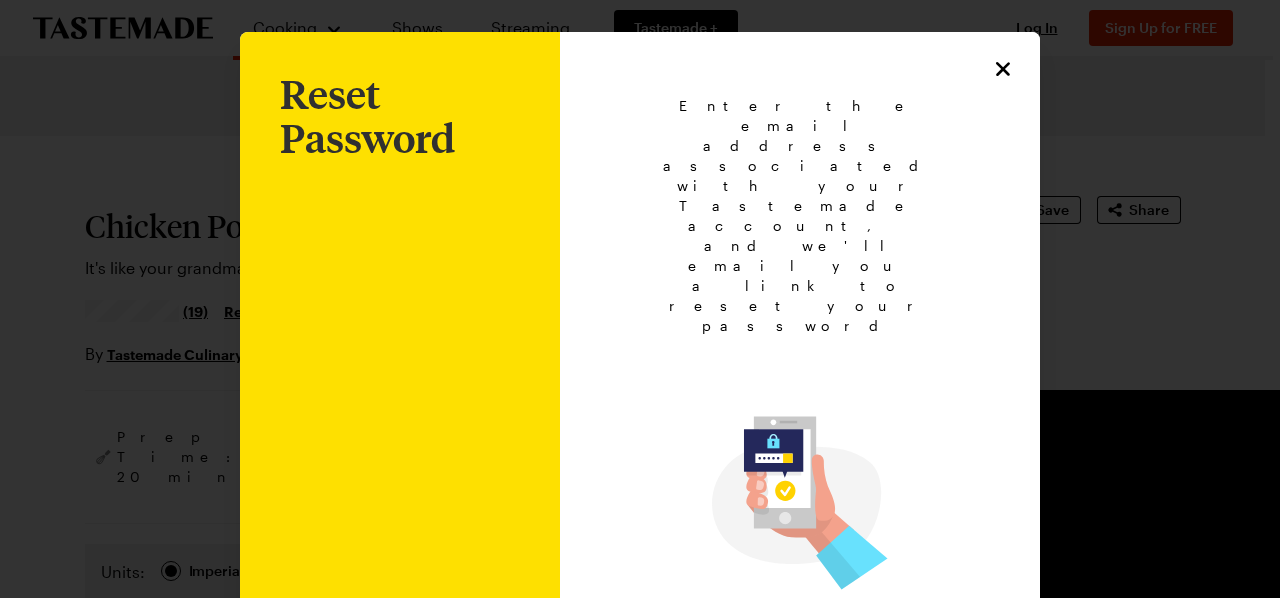drag, startPoint x: 726, startPoint y: 492, endPoint x: 893, endPoint y: 494, distance: 167.01198 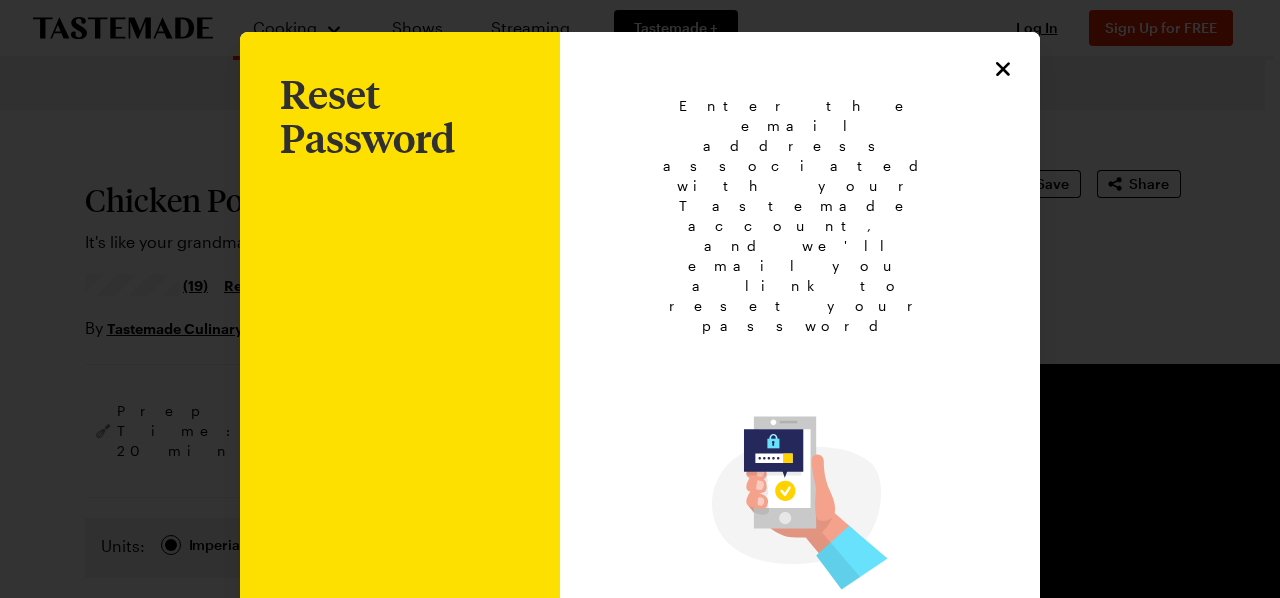 scroll, scrollTop: 30, scrollLeft: 0, axis: vertical 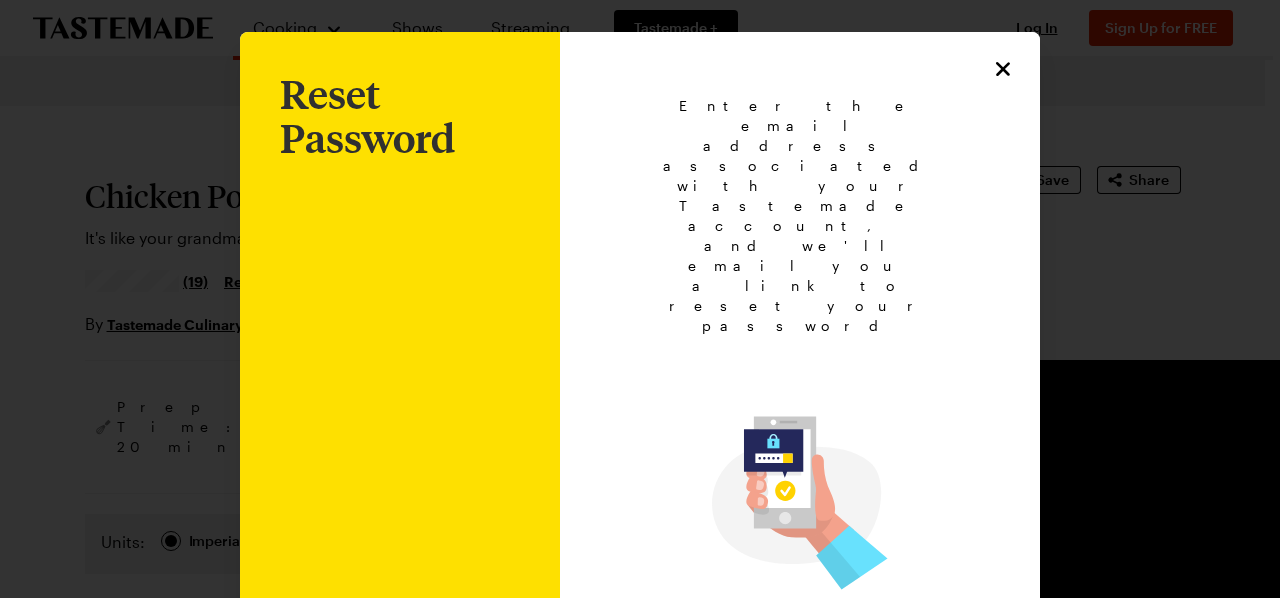 click on "Enter the email address associated with your Tastemade account, and we'll email you a link to reset your password Email  * [EMAIL] Submit Back to Login" at bounding box center [800, 475] 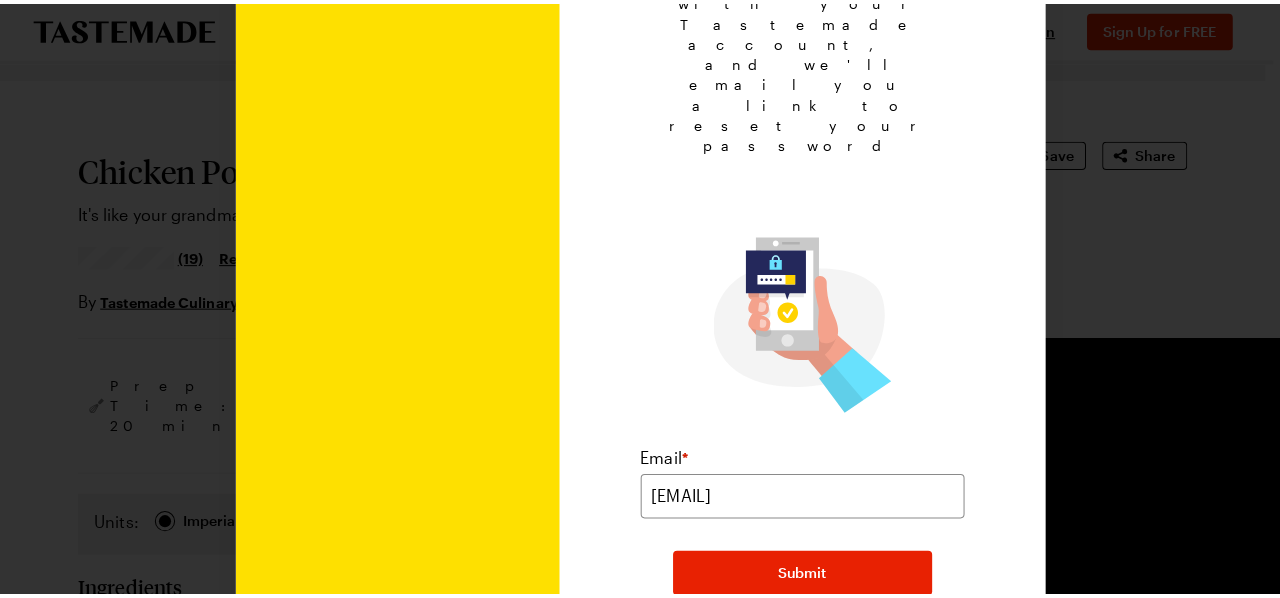 scroll, scrollTop: 194, scrollLeft: 0, axis: vertical 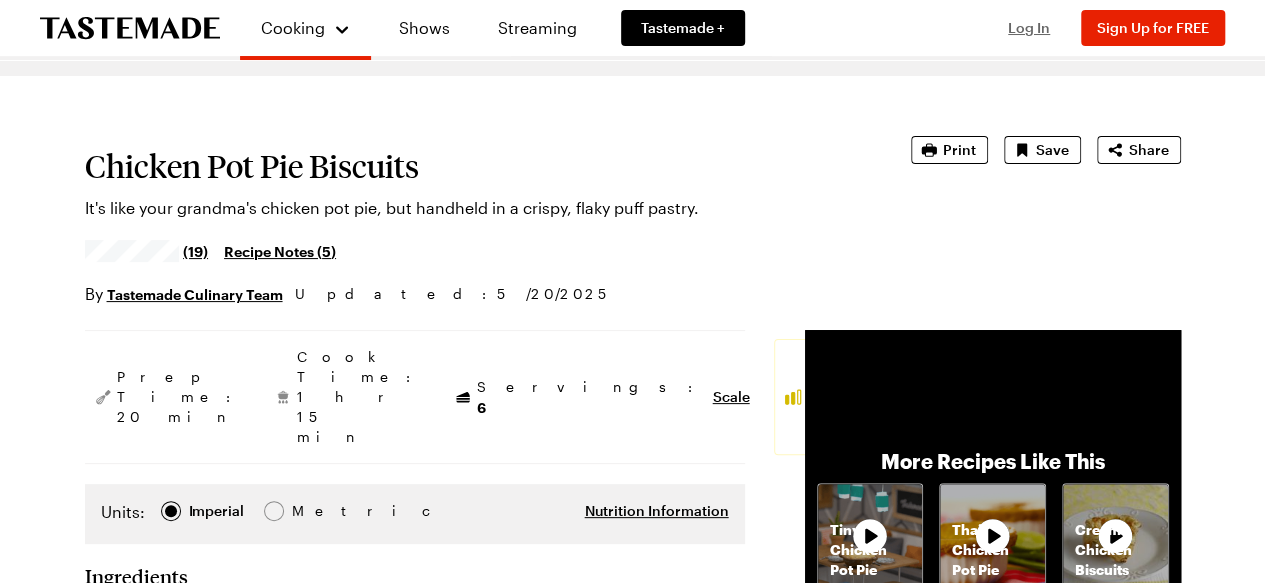 click on "Log In" at bounding box center (1029, 27) 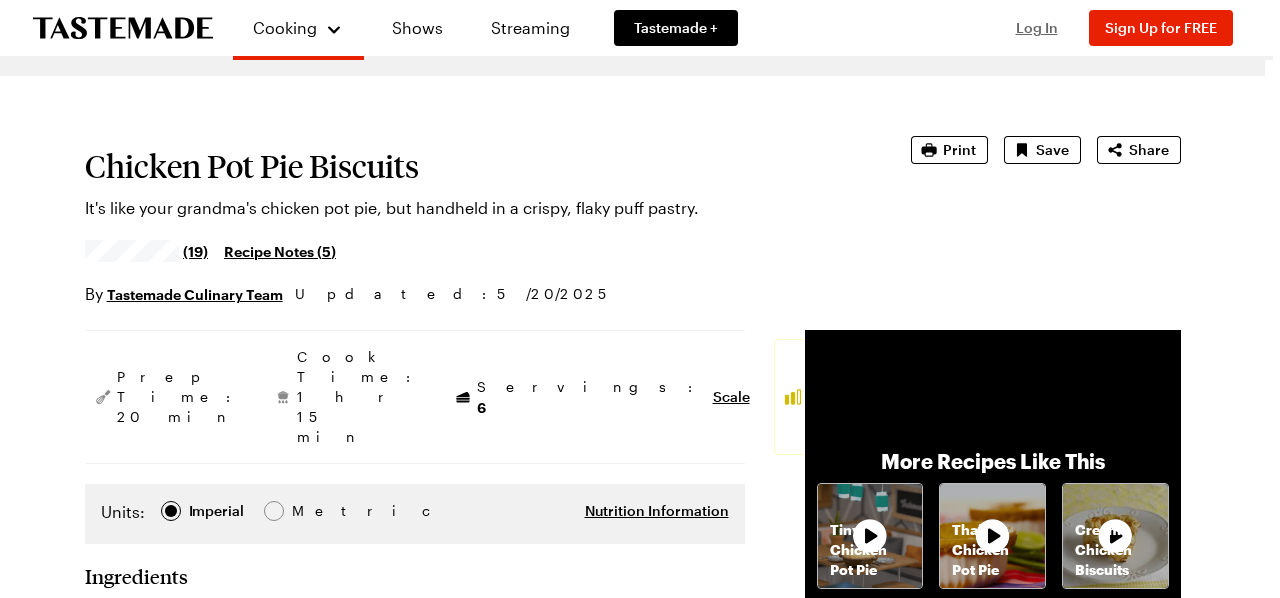 type on "[EMAIL]" 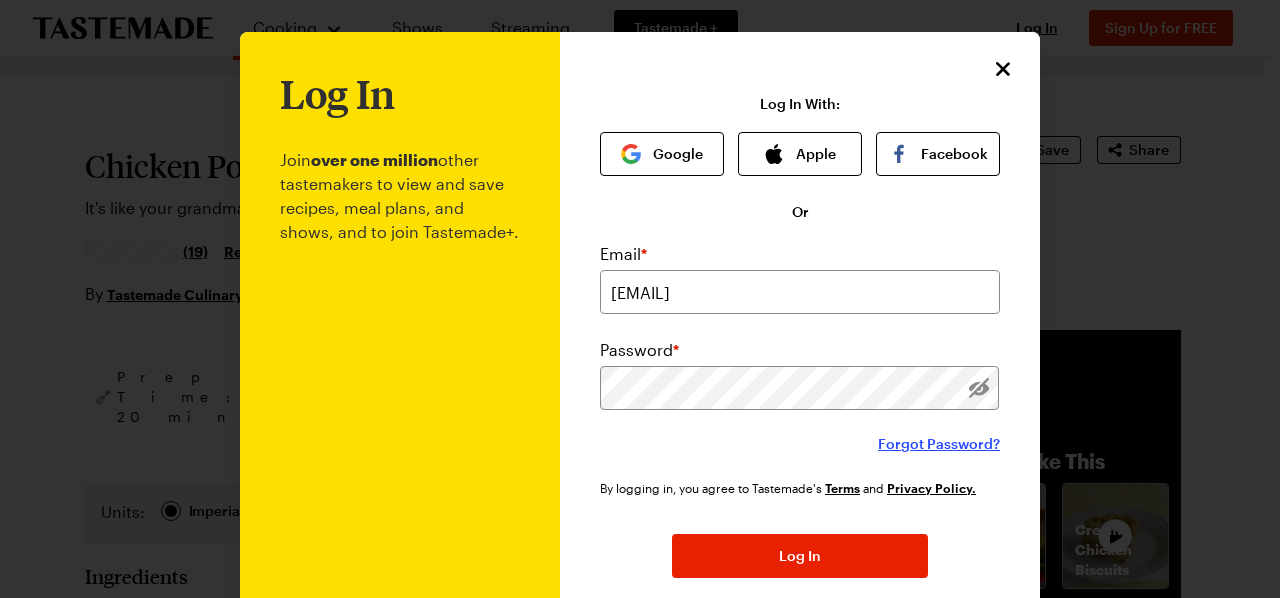 click on "Forgot Password?" at bounding box center (939, 444) 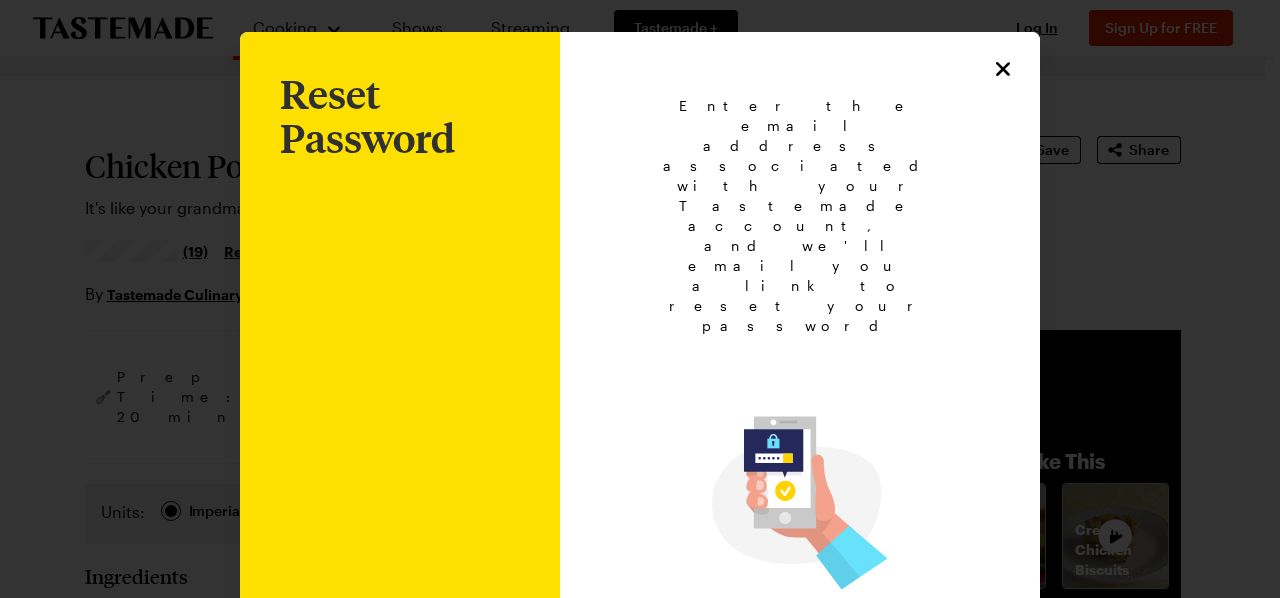 drag, startPoint x: 724, startPoint y: 487, endPoint x: 749, endPoint y: 489, distance: 25.079872 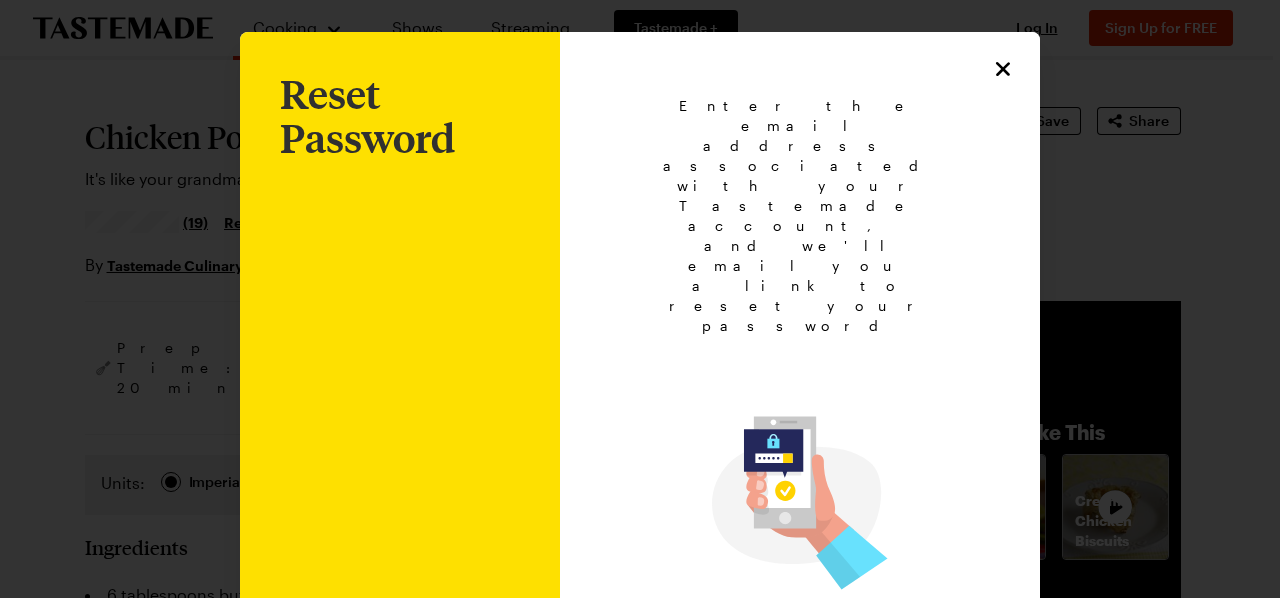scroll, scrollTop: 90, scrollLeft: 0, axis: vertical 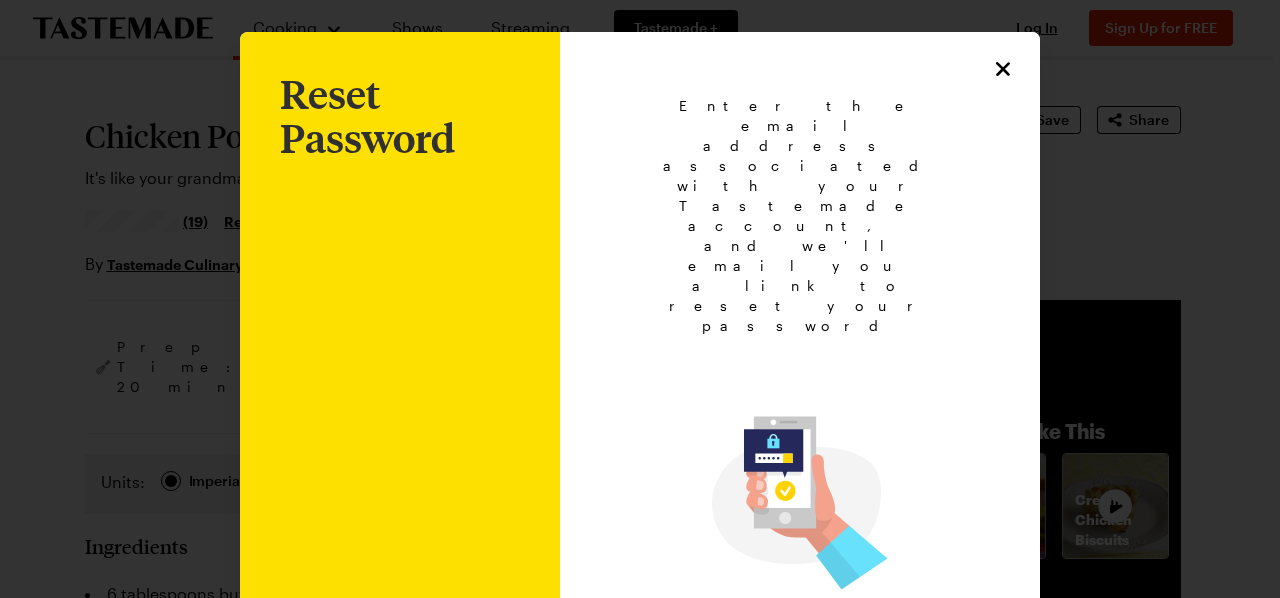type on "[EMAIL]" 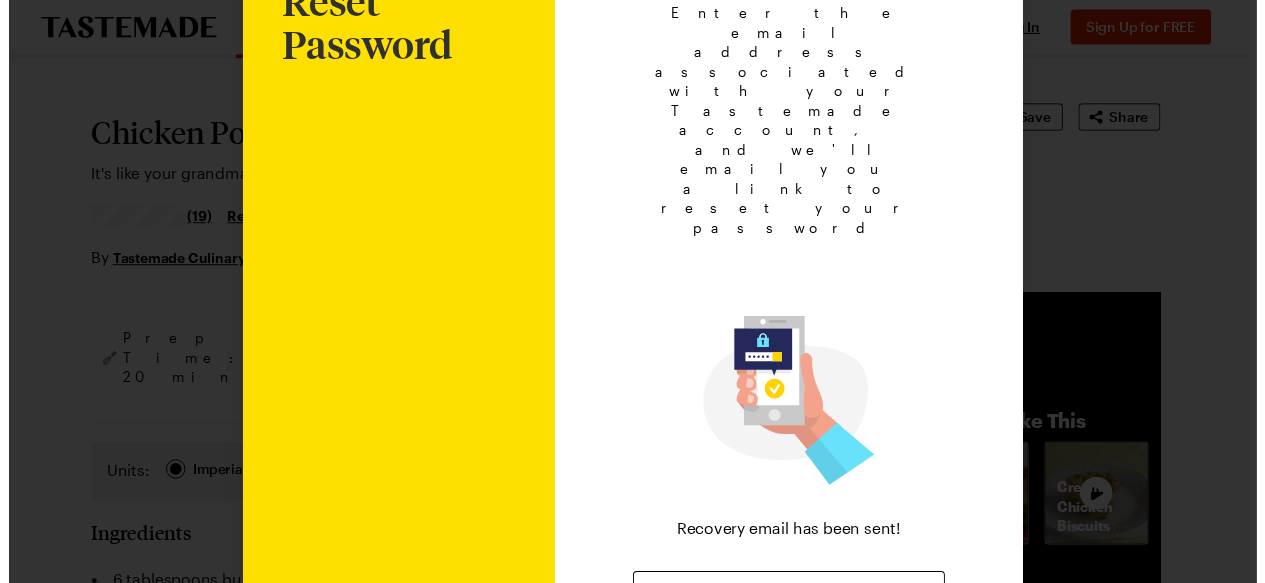 scroll, scrollTop: 0, scrollLeft: 0, axis: both 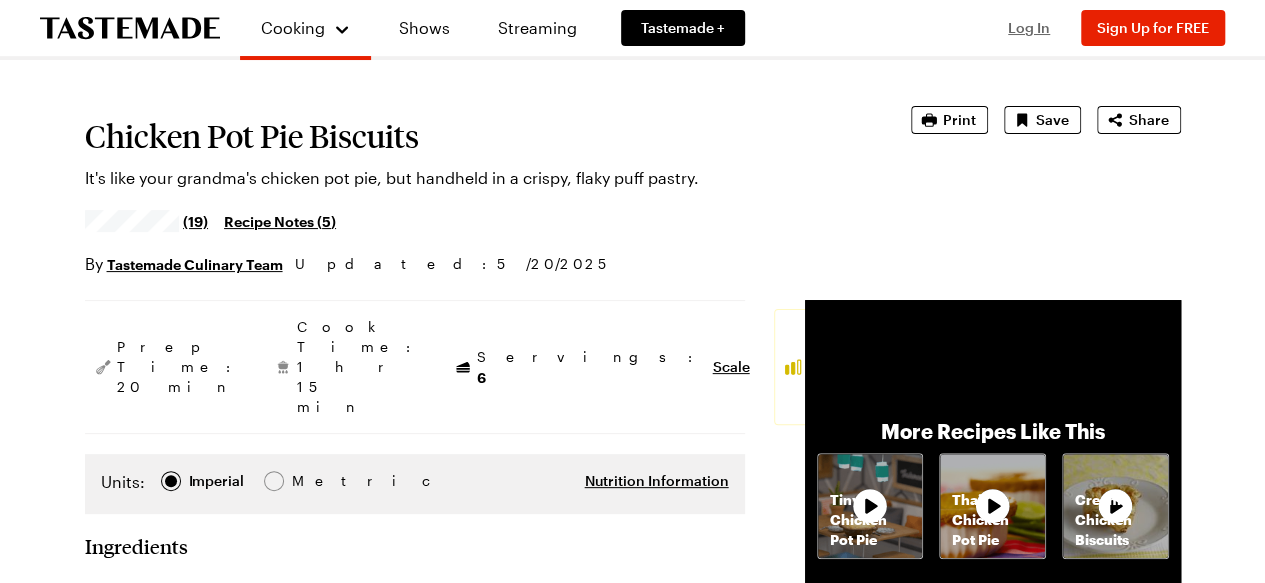 click on "Log In" at bounding box center (1029, 27) 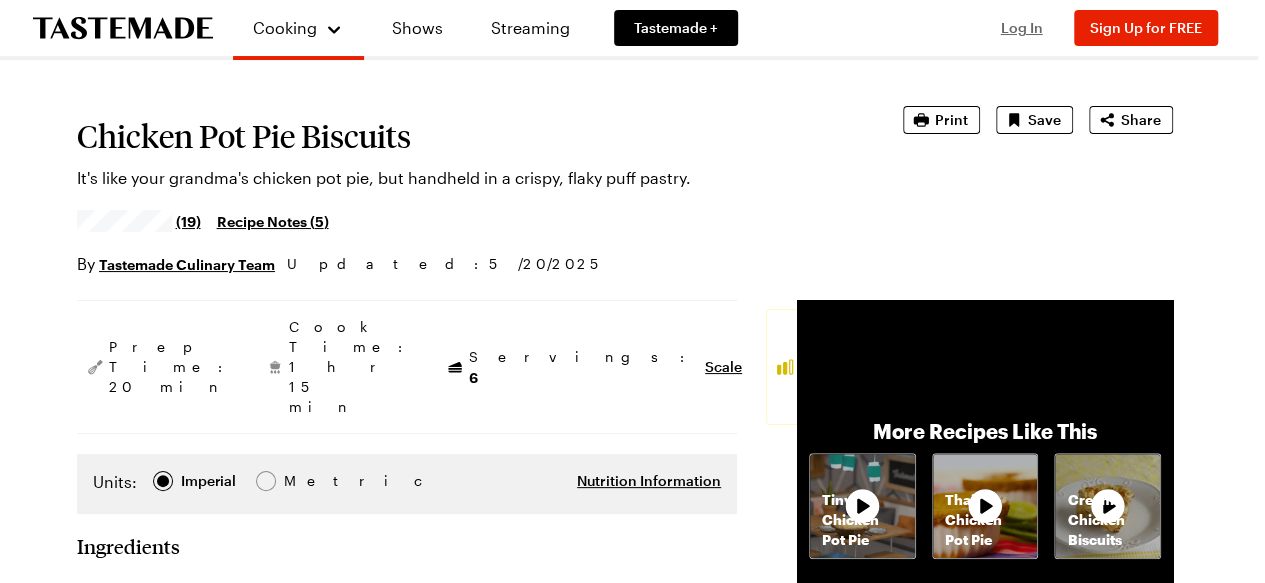 scroll, scrollTop: 90, scrollLeft: 0, axis: vertical 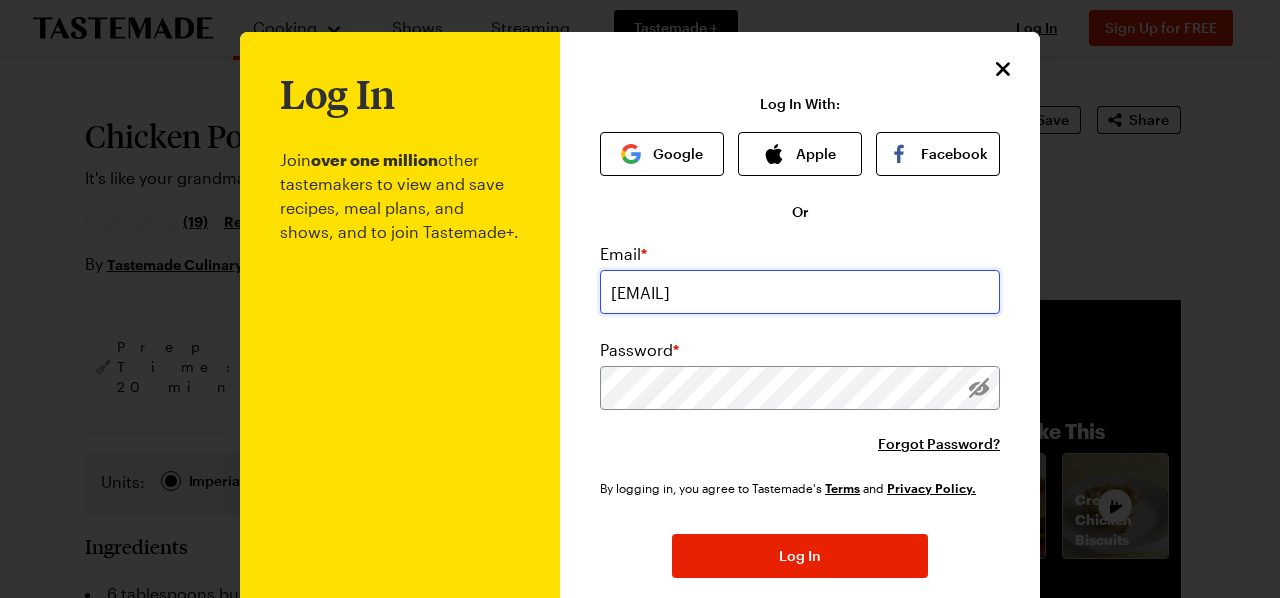 click on "[EMAIL]" at bounding box center (800, 292) 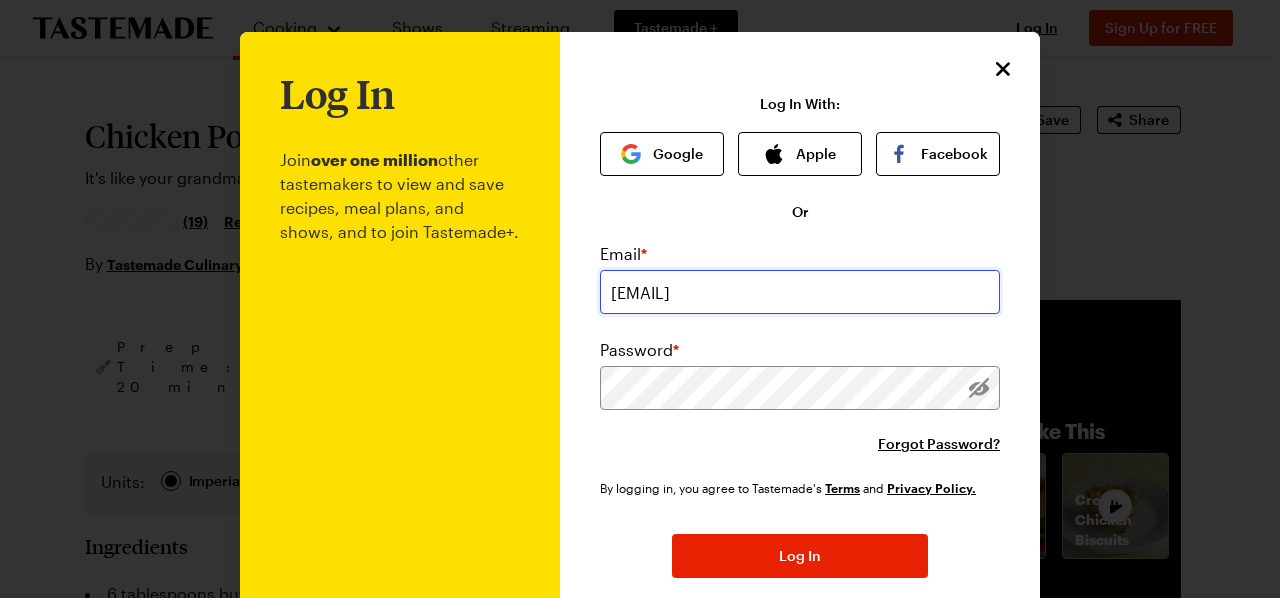 drag, startPoint x: 770, startPoint y: 291, endPoint x: 799, endPoint y: 292, distance: 29.017237 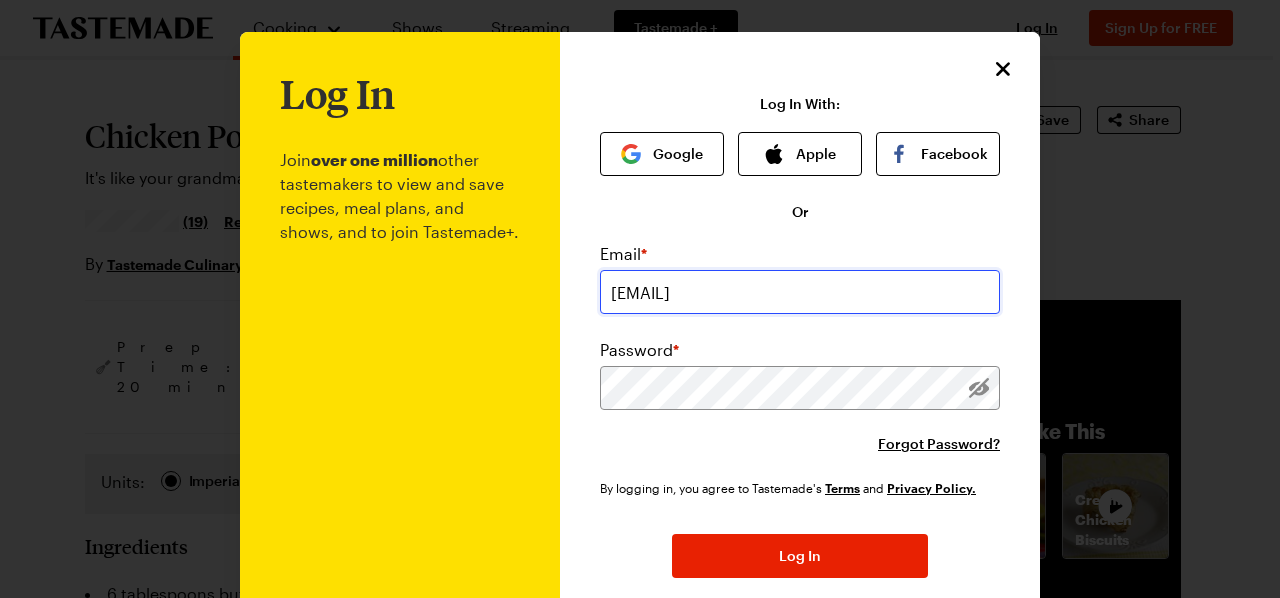 type on "[EMAIL]" 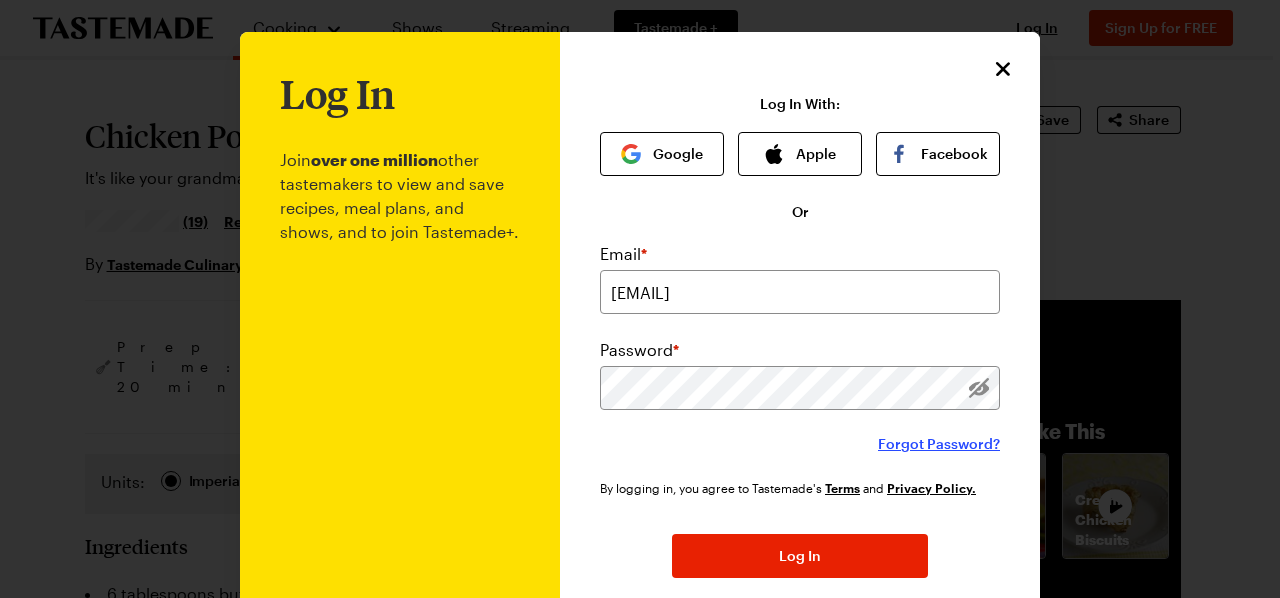 click on "Forgot Password?" at bounding box center (939, 444) 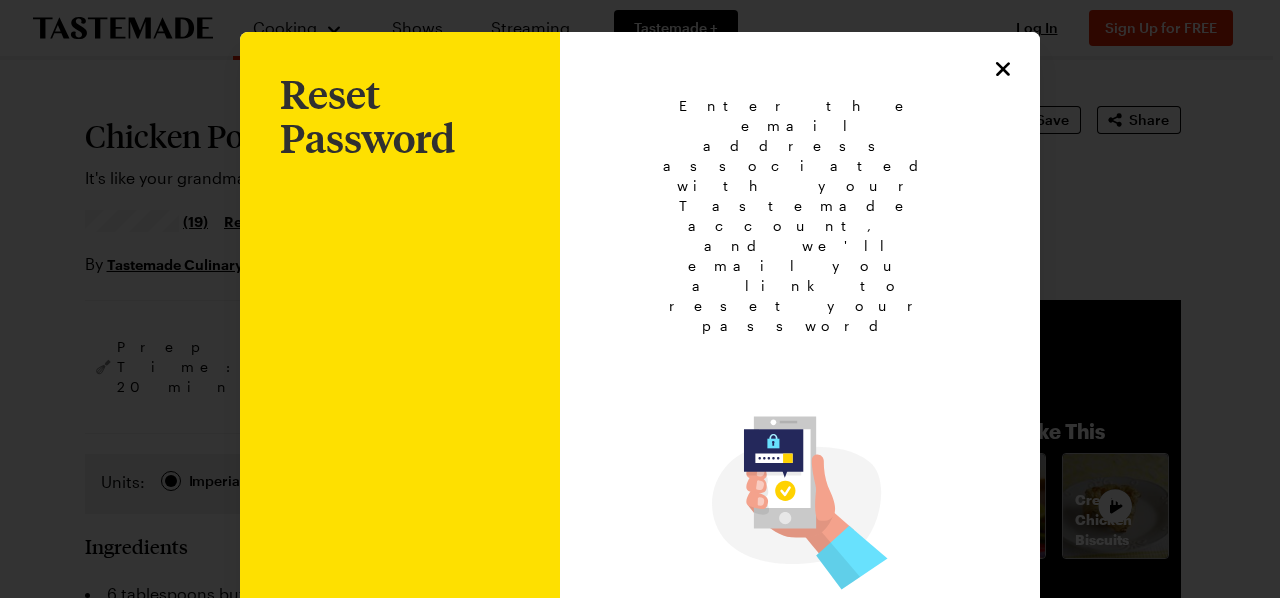drag, startPoint x: 866, startPoint y: 501, endPoint x: 468, endPoint y: 522, distance: 398.55365 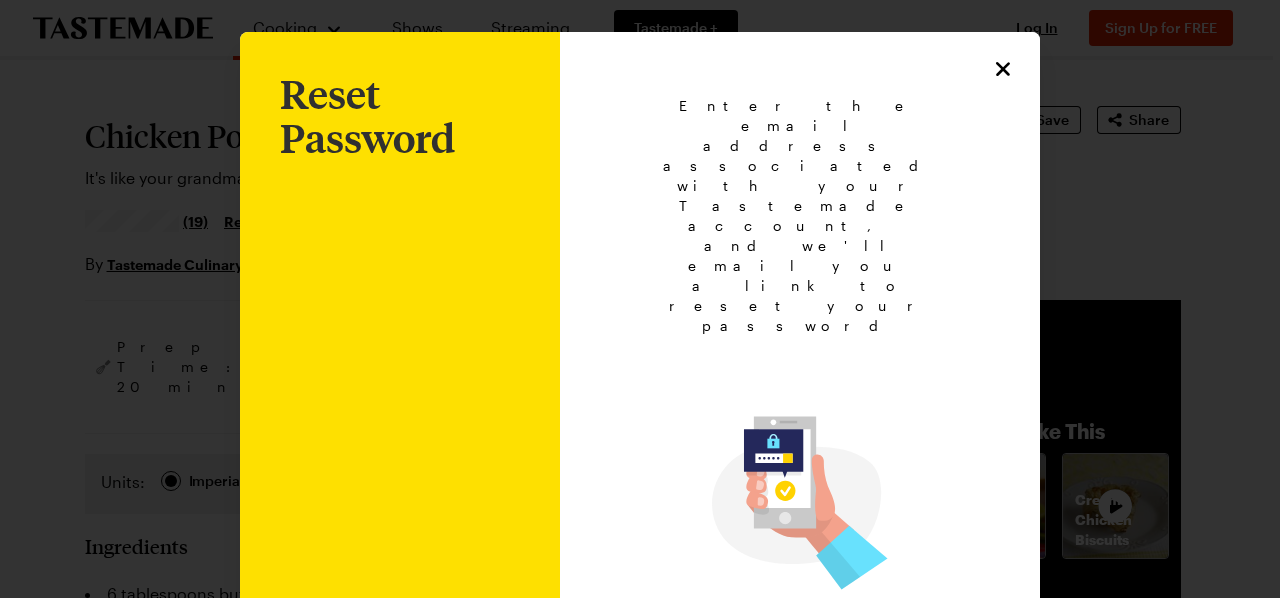 click on "Reset Password" at bounding box center [400, 501] 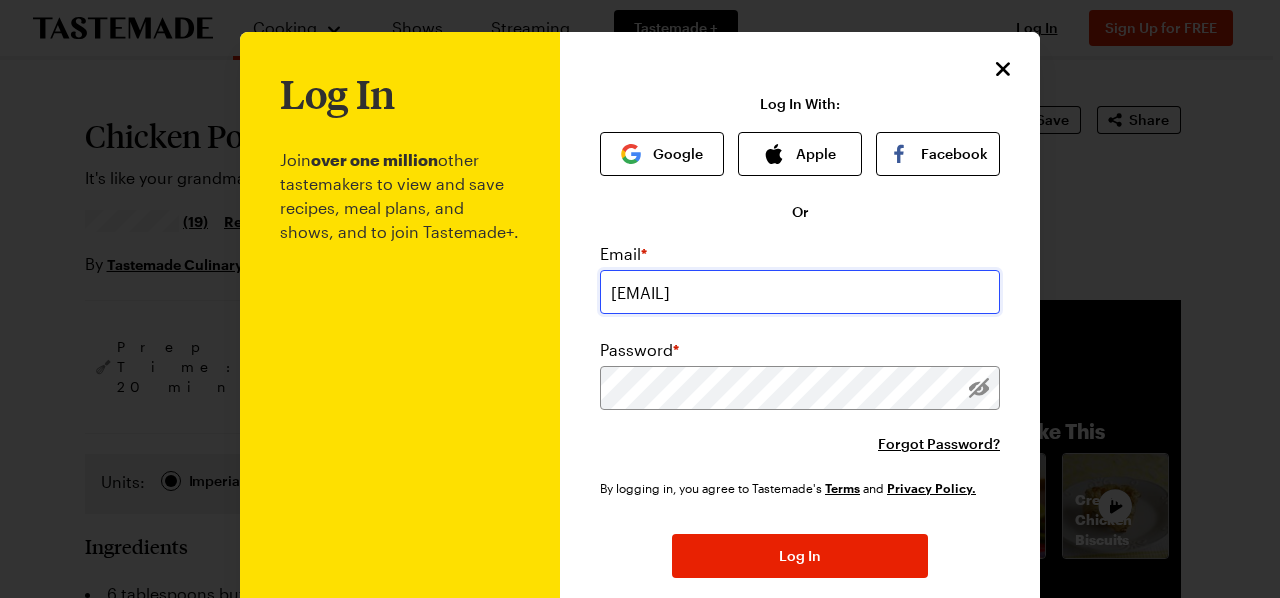 drag, startPoint x: 801, startPoint y: 273, endPoint x: 563, endPoint y: 288, distance: 238.47221 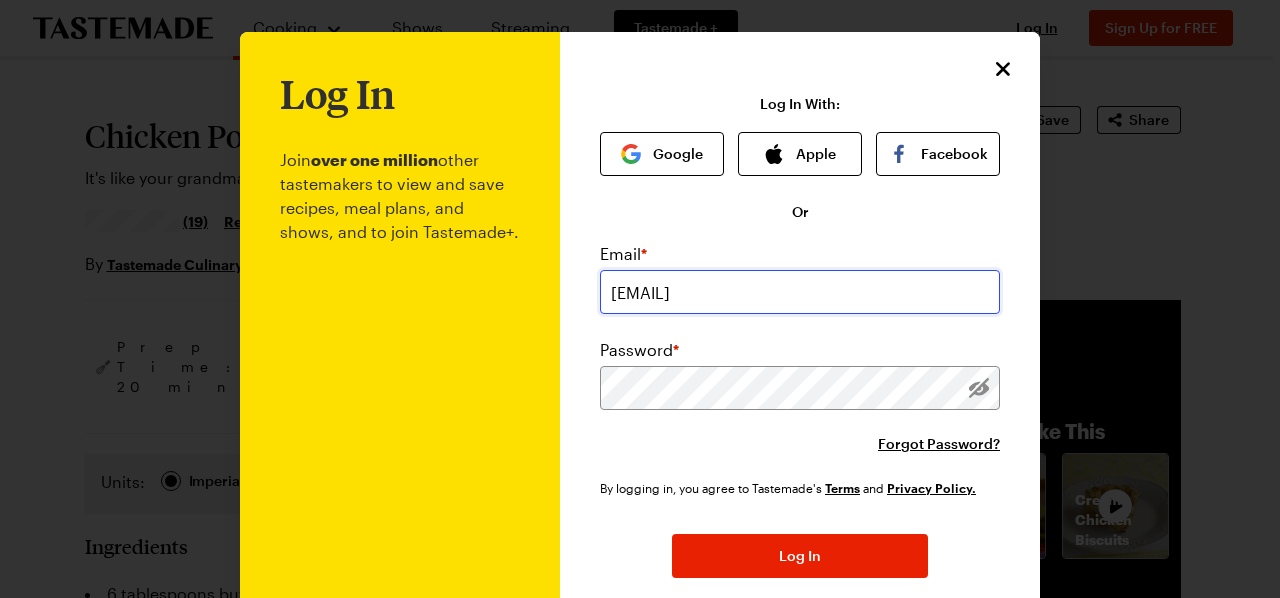 paste on "+[USERNAME]@[DOMAIN]" 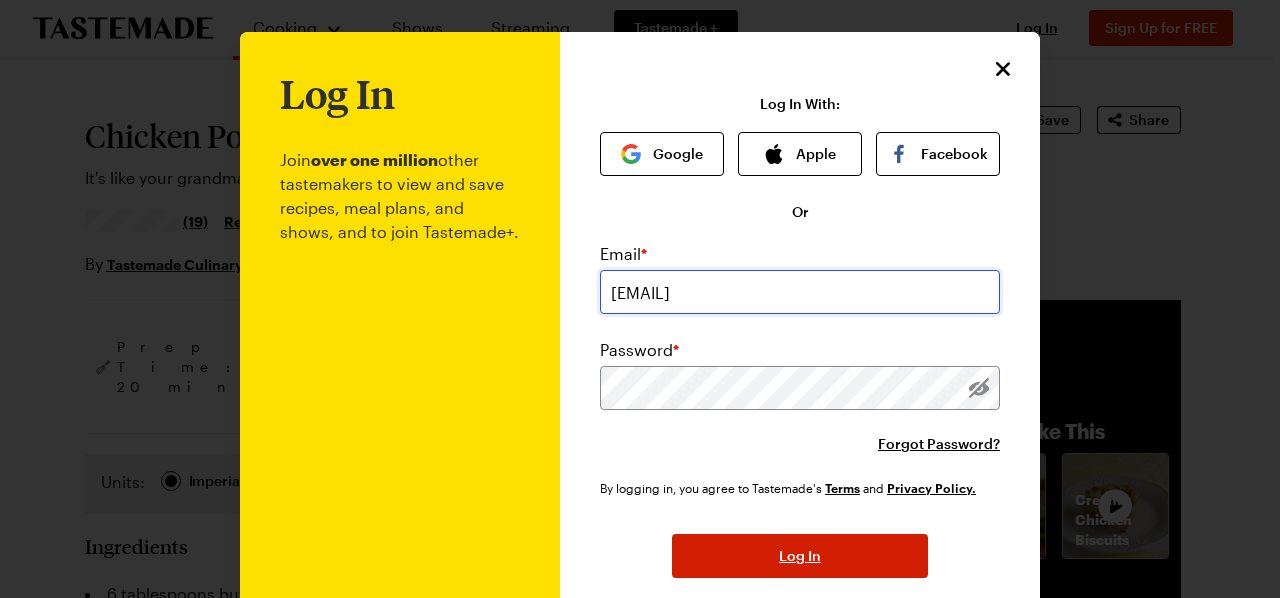 type on "[EMAIL]" 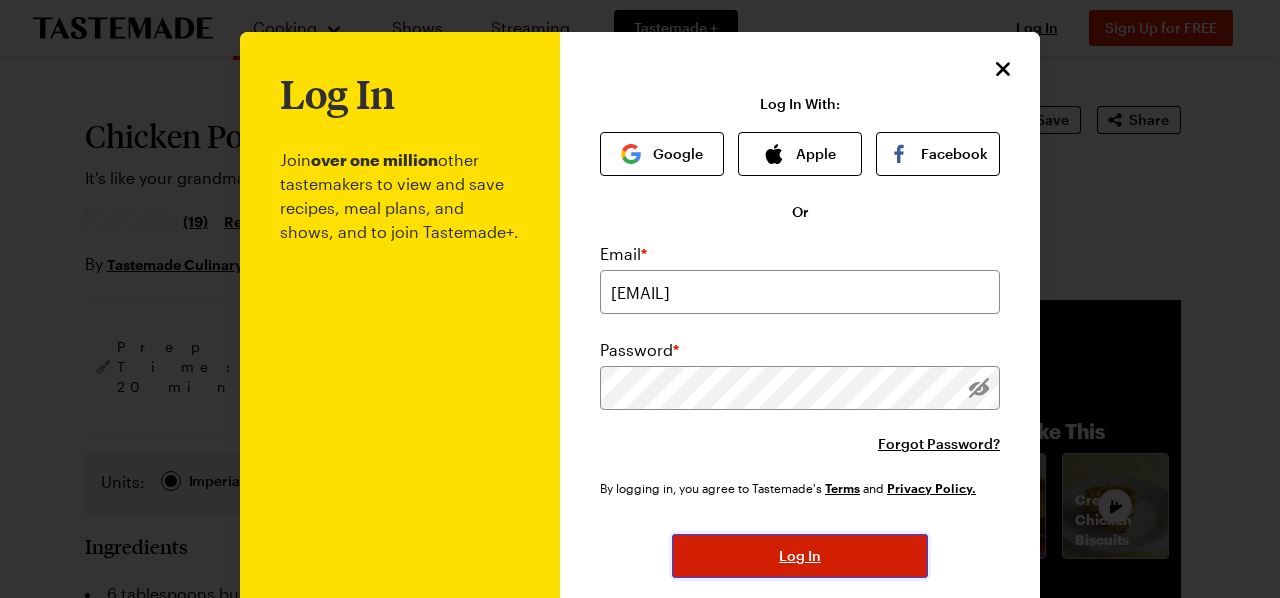 click on "Log In" at bounding box center [800, 556] 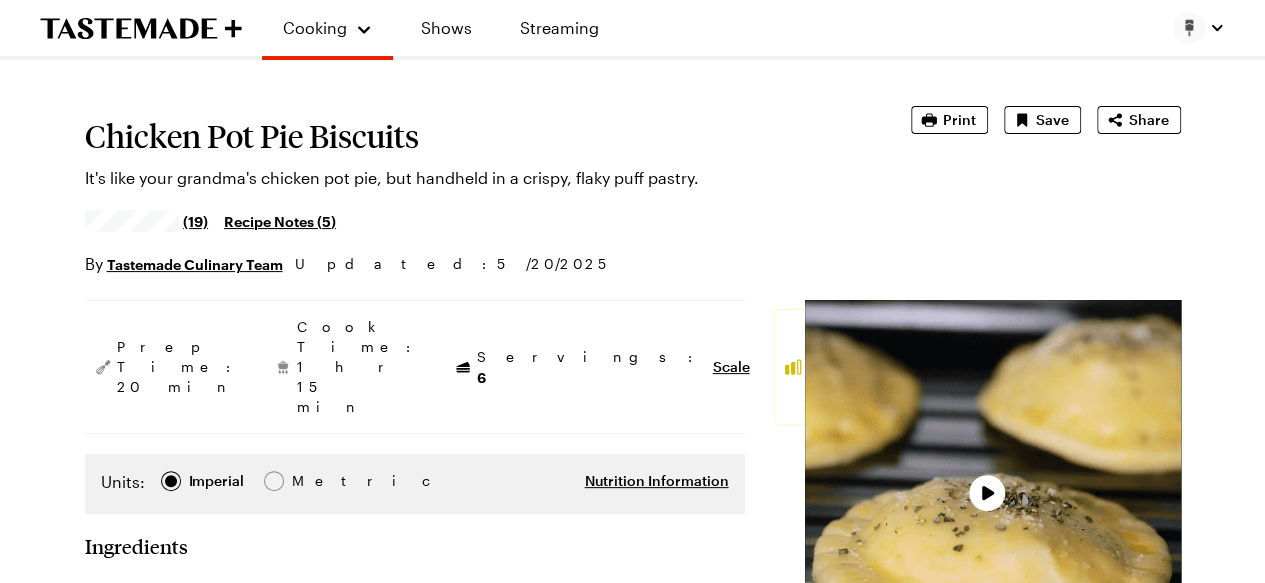 type on "x" 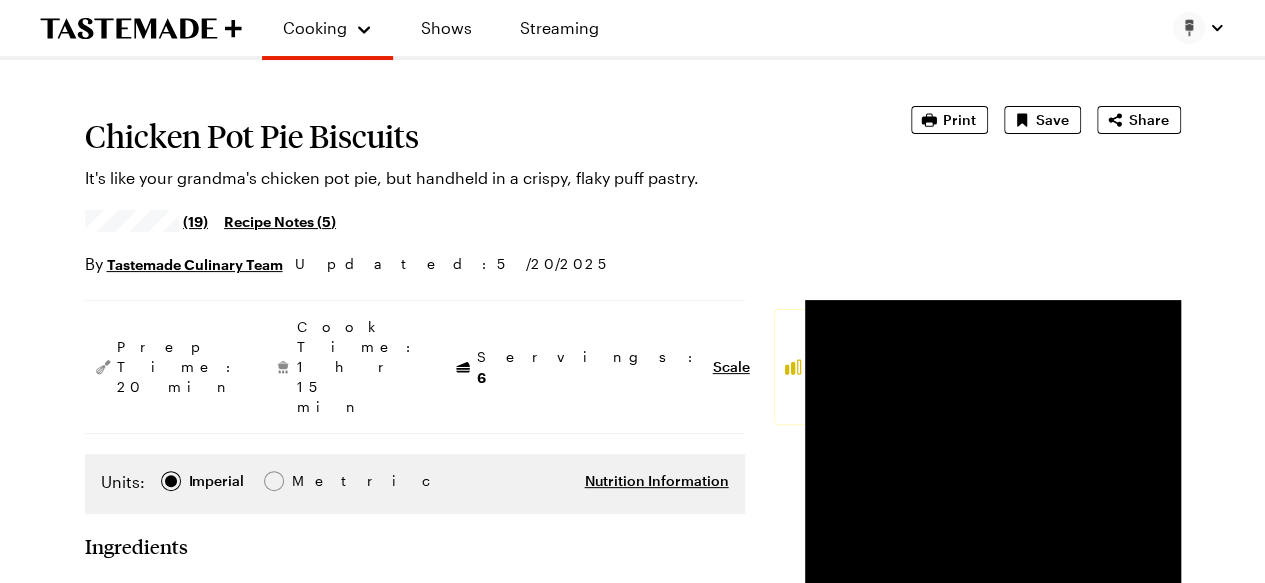 scroll, scrollTop: 0, scrollLeft: 0, axis: both 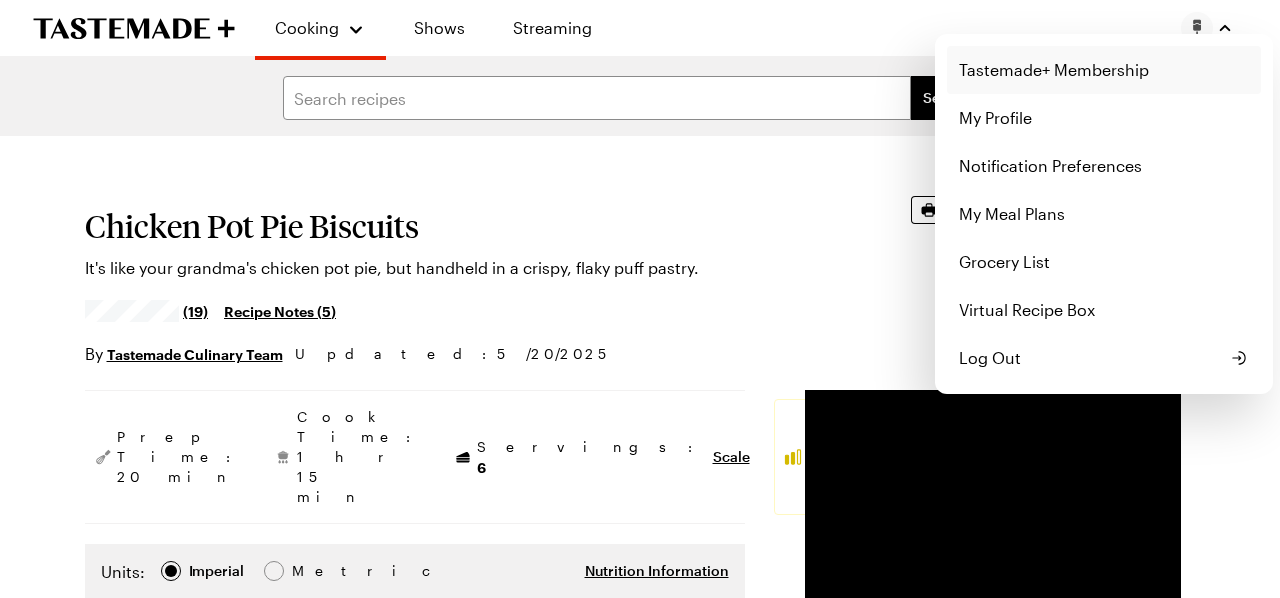 click on "Tastemade+ Membership" at bounding box center (1104, 70) 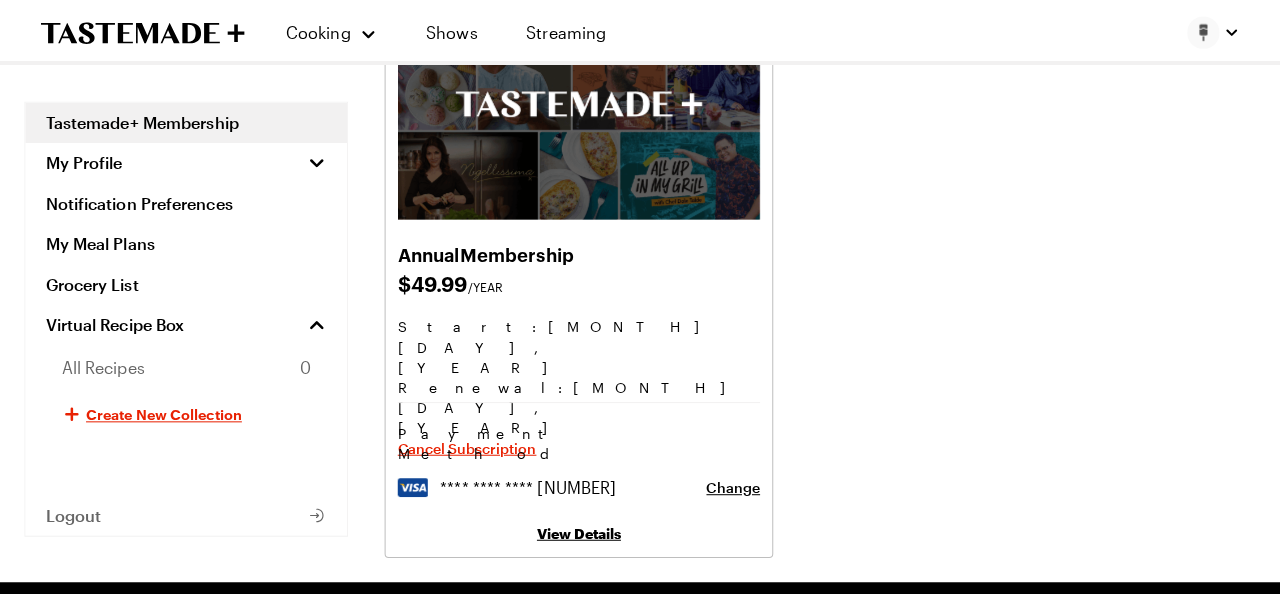 scroll, scrollTop: 189, scrollLeft: 0, axis: vertical 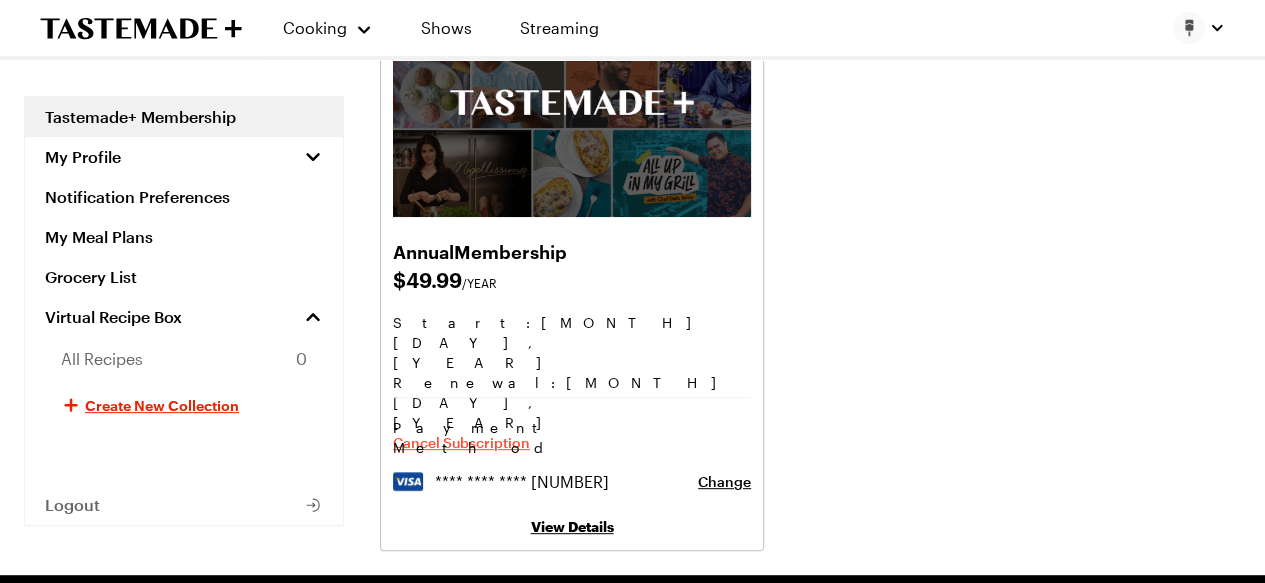 click on "Cancel Subscription" at bounding box center (461, 443) 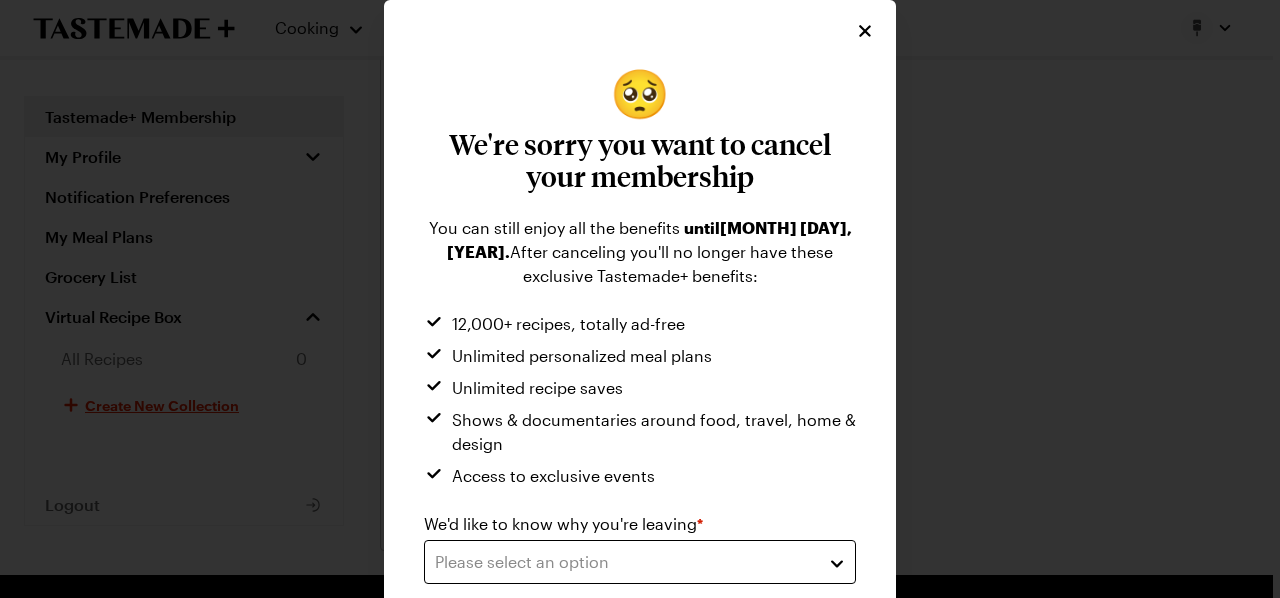 click on "Please select an option" at bounding box center [640, 562] 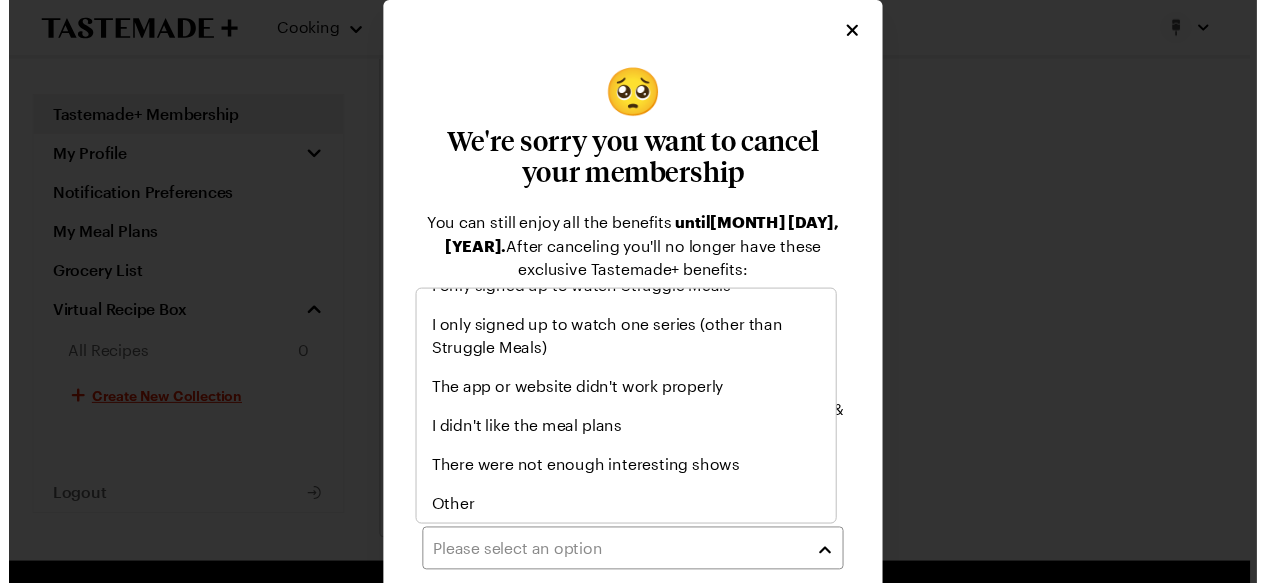 scroll, scrollTop: 0, scrollLeft: 0, axis: both 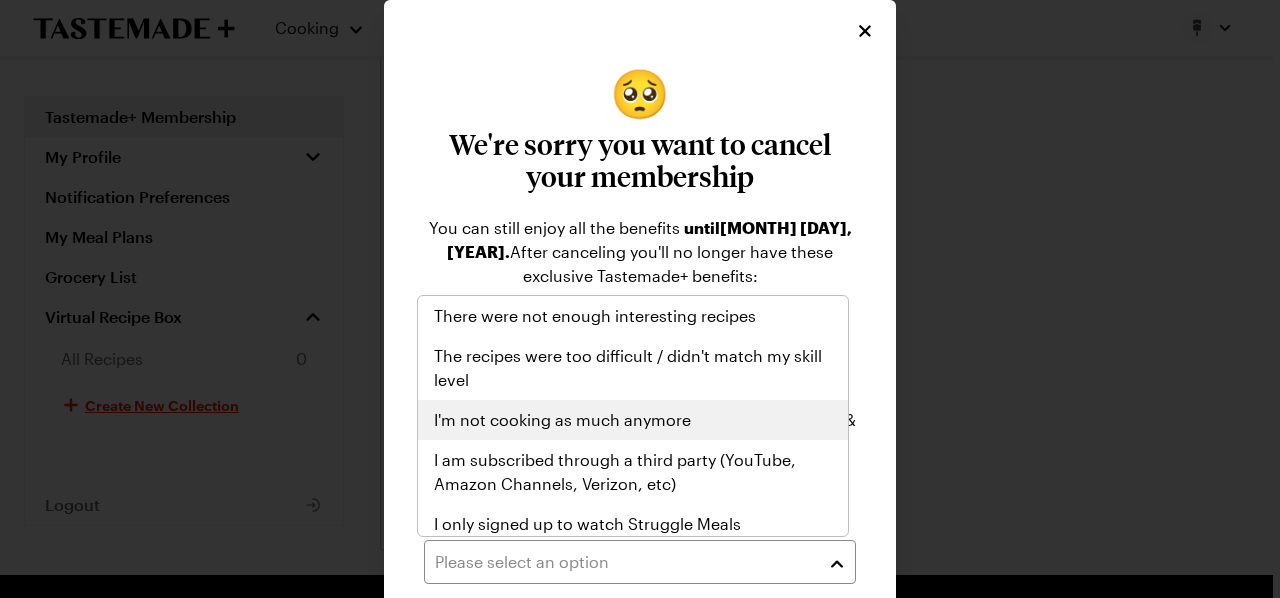 click on "I'm not cooking as much anymore" at bounding box center [562, 420] 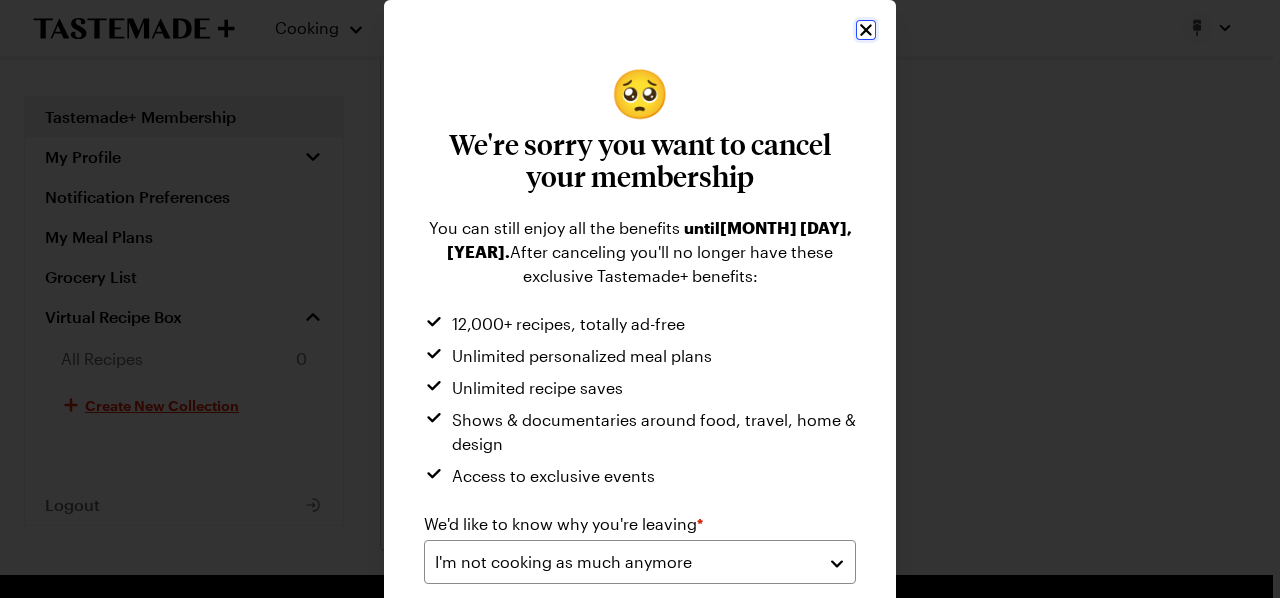 click 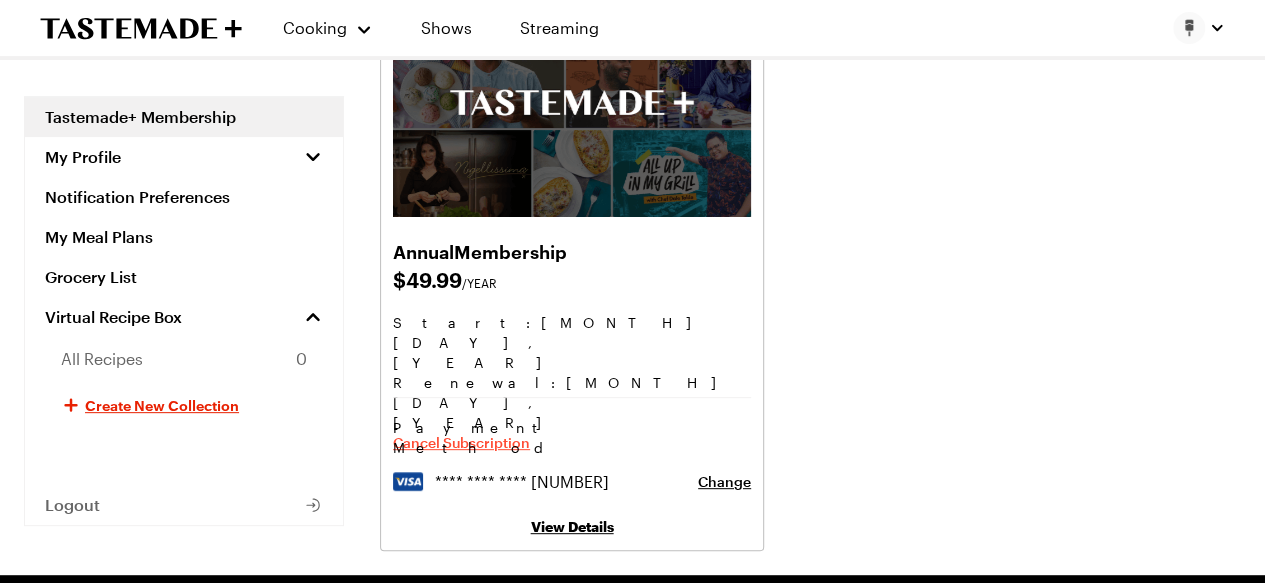 scroll, scrollTop: 189, scrollLeft: 8, axis: both 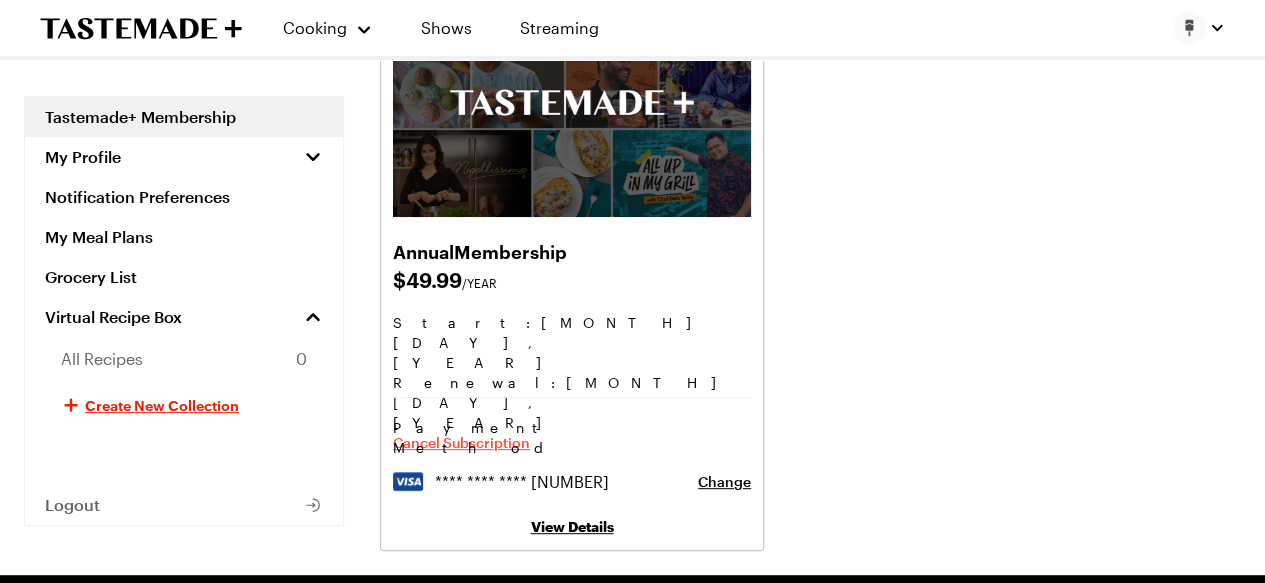 click on "Cancel Subscription" at bounding box center (461, 443) 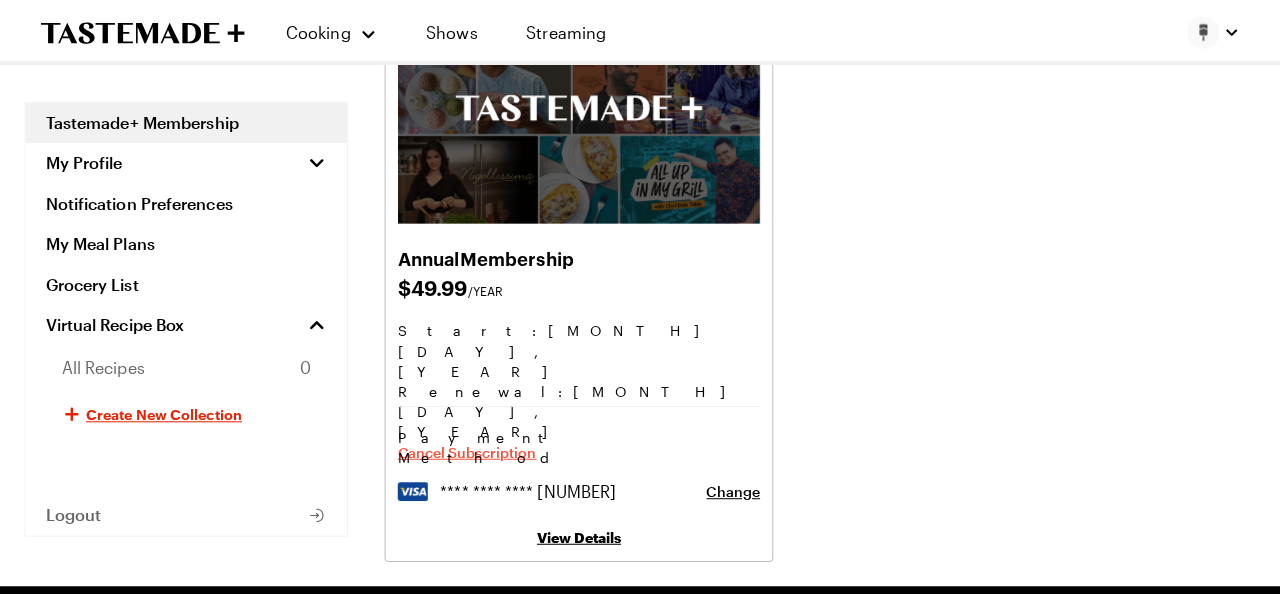 scroll, scrollTop: 189, scrollLeft: 0, axis: vertical 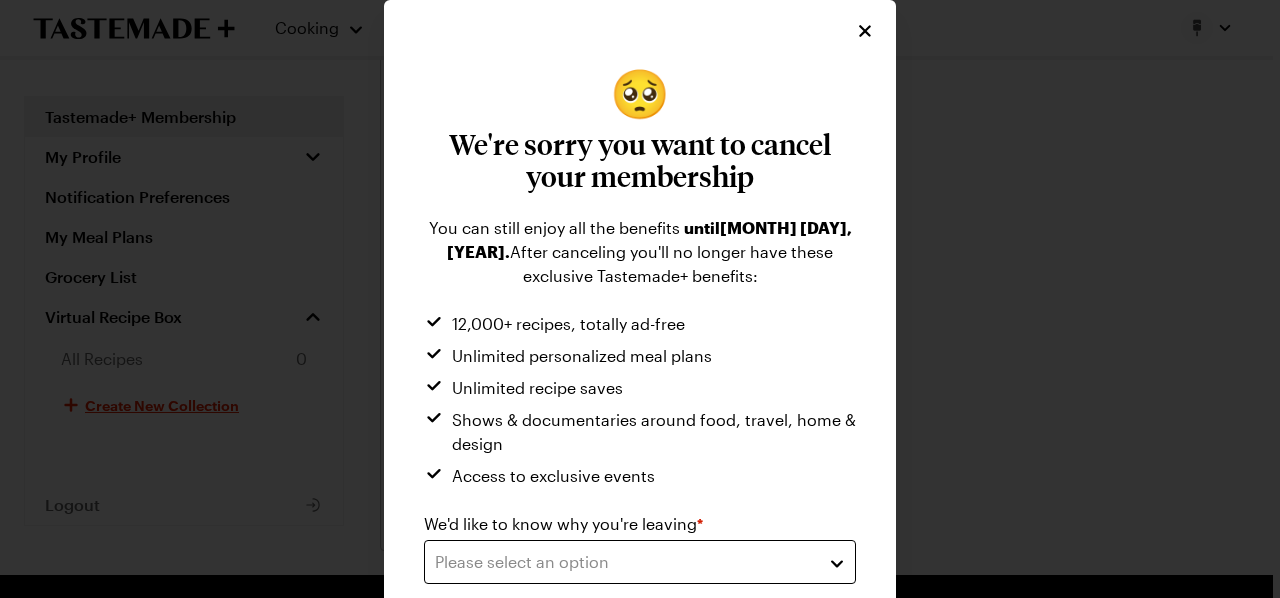 click on "Please select an option" at bounding box center [640, 562] 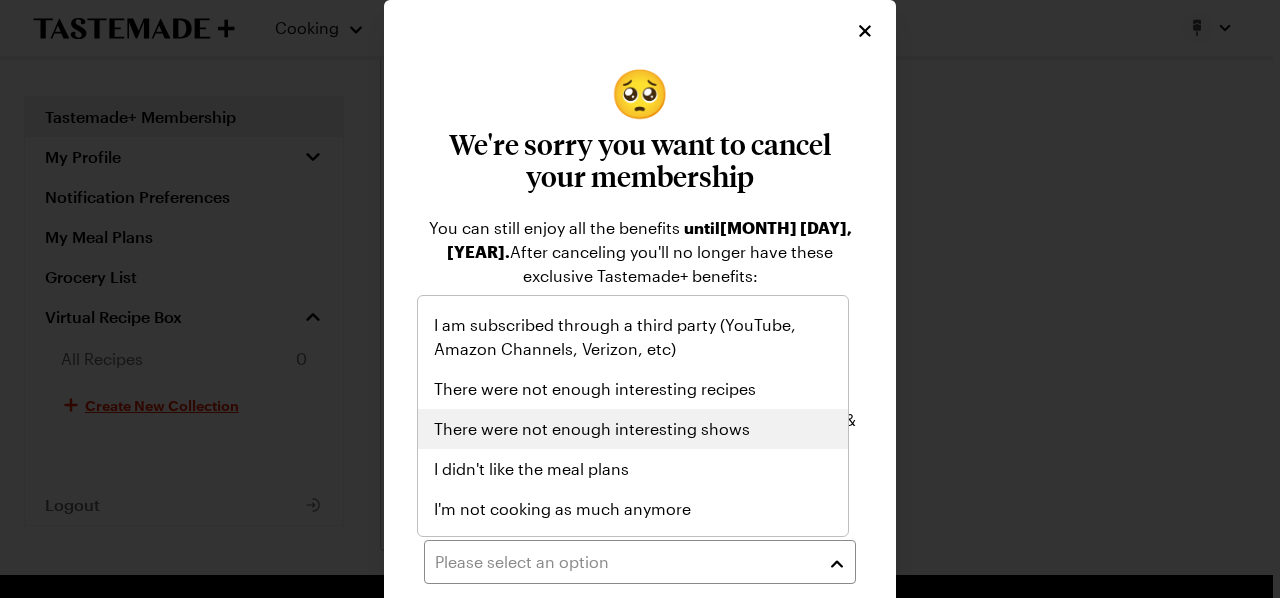 scroll, scrollTop: 32, scrollLeft: 0, axis: vertical 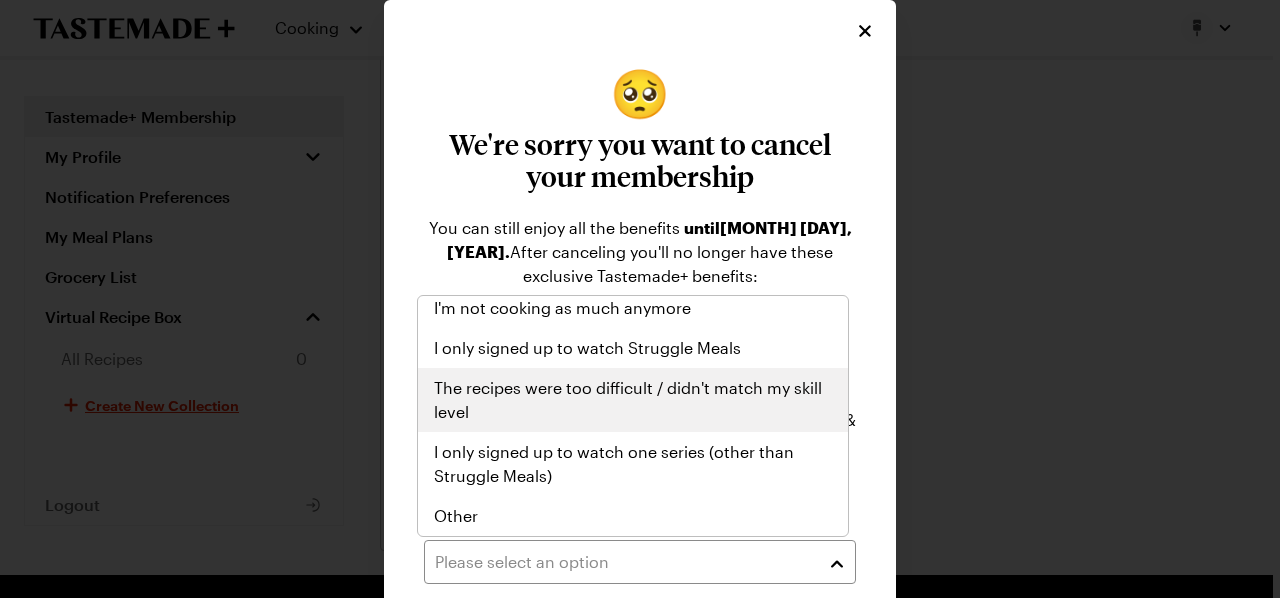 click on "The recipes were too difficult / didn't match my skill level" at bounding box center (633, 400) 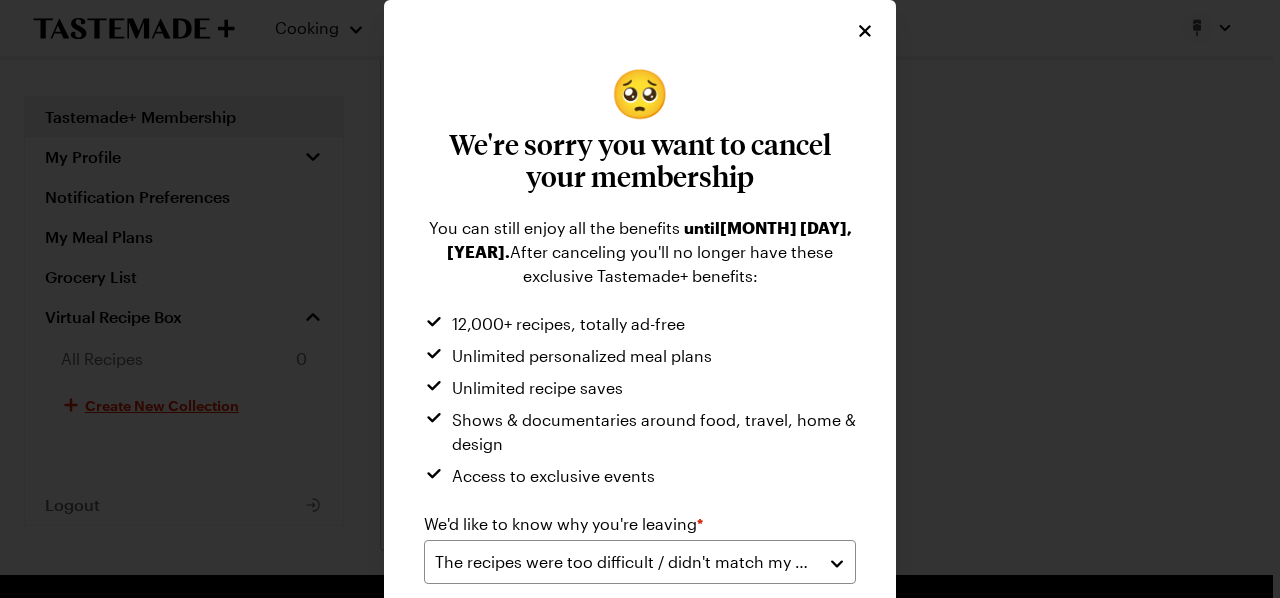type 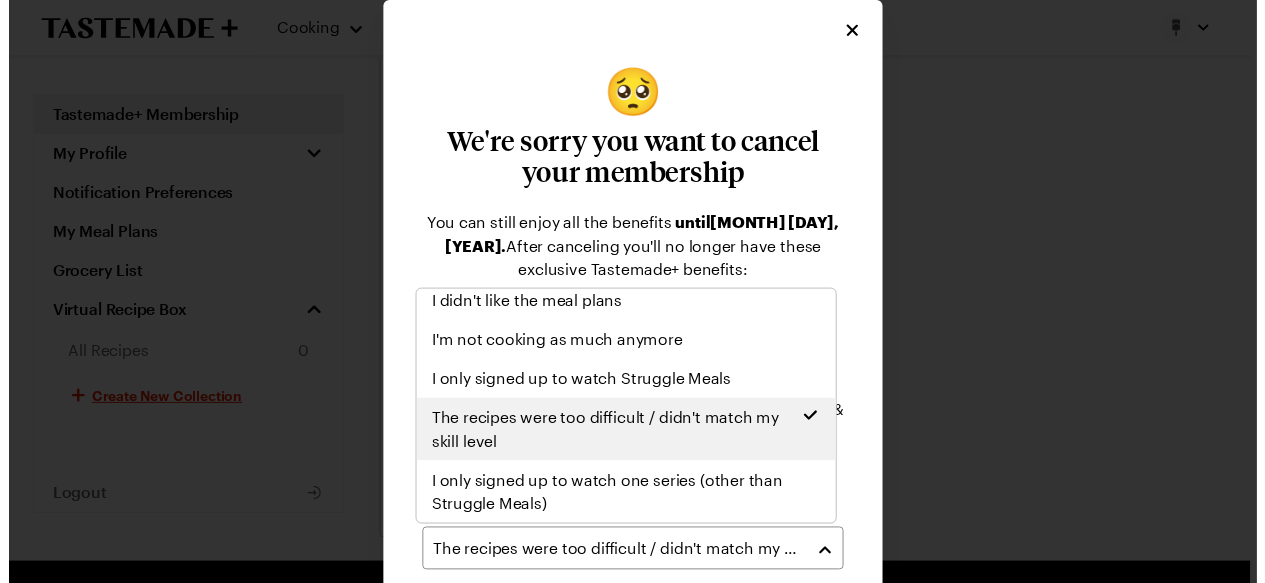 scroll, scrollTop: 232, scrollLeft: 0, axis: vertical 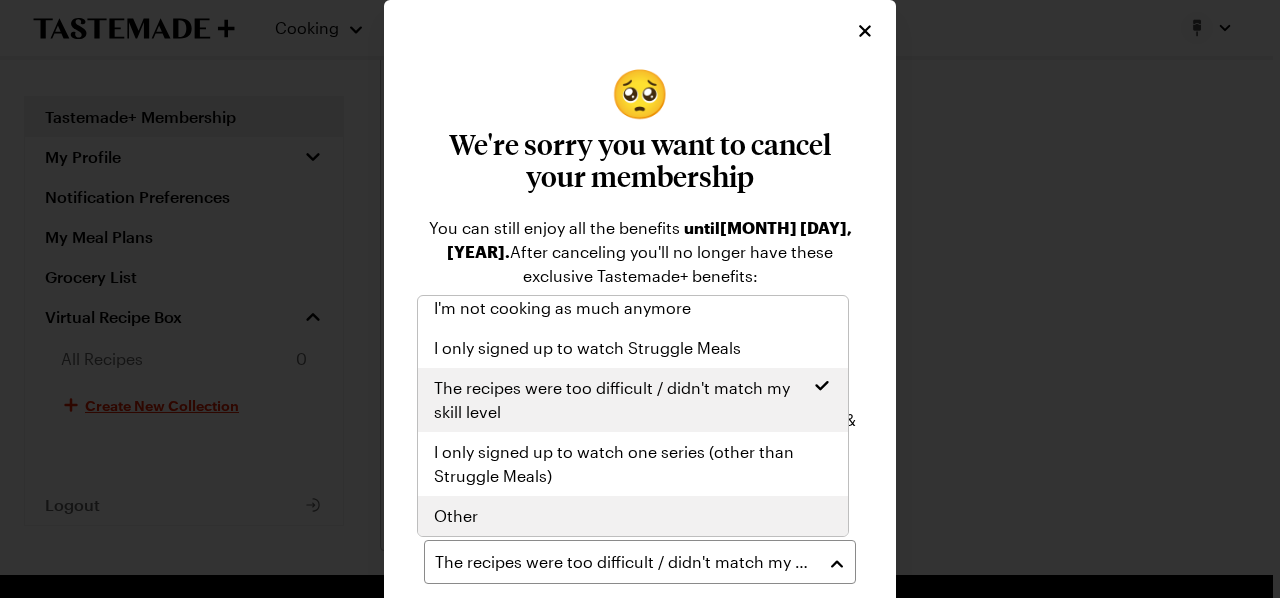 click on "🥺 We're sorry you want to cancel your membership You can still enjoy all the benefits   until  [MONTH] [DAY], [YEAR] .  After canceling you'll no longer have these exclusive Tastemade+ benefits: 12,000+ recipes, totally ad-free Unlimited personalized meal plans Unlimited recipe saves Shows & documentaries around food, travel, home & design Access to exclusive events We'd like to know why you're leaving  * The recipes were too difficult / didn't match my skill level Continue to Tastemade+ Submit" at bounding box center (640, 368) 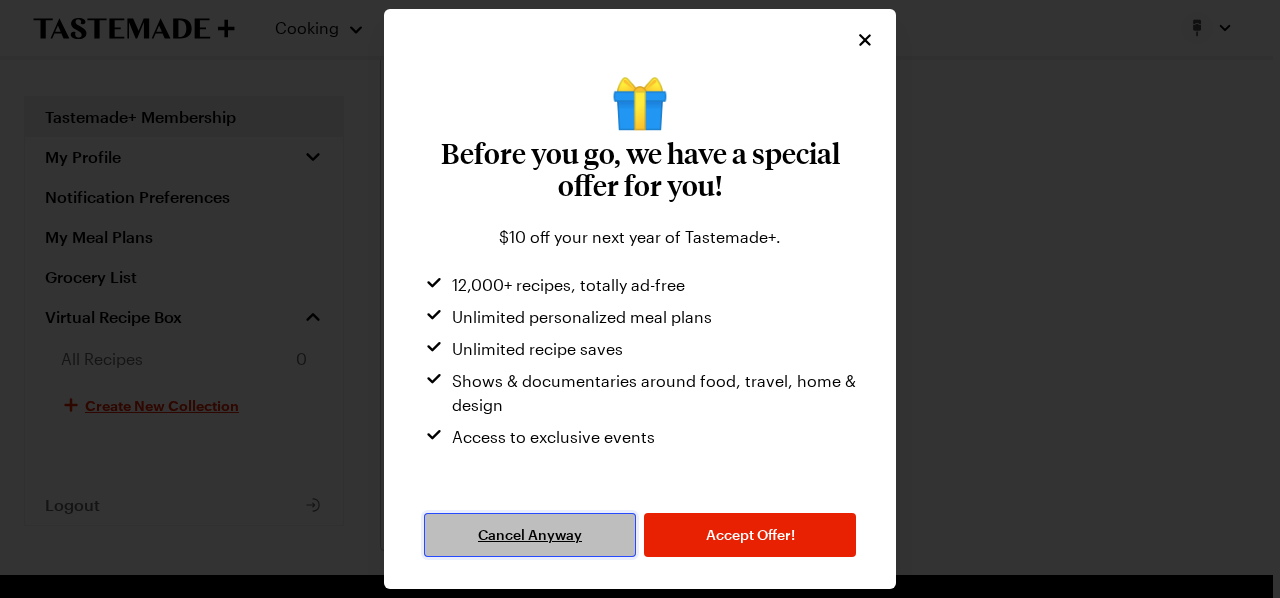 click on "Cancel Anyway" at bounding box center [530, 535] 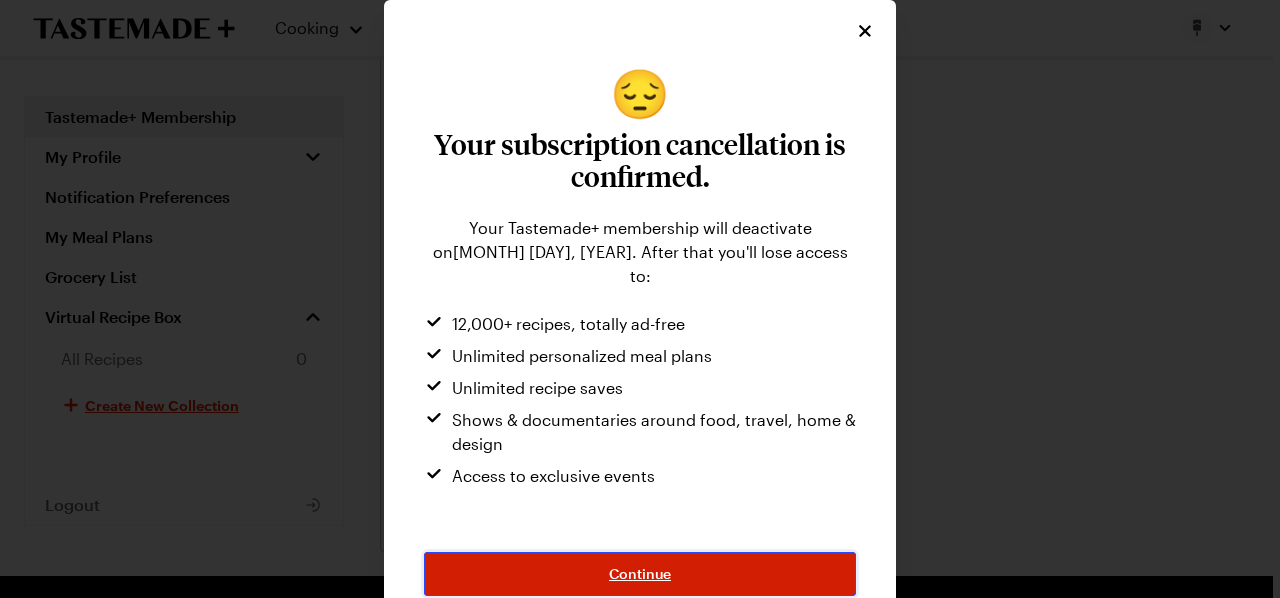 click on "Continue" at bounding box center [640, 574] 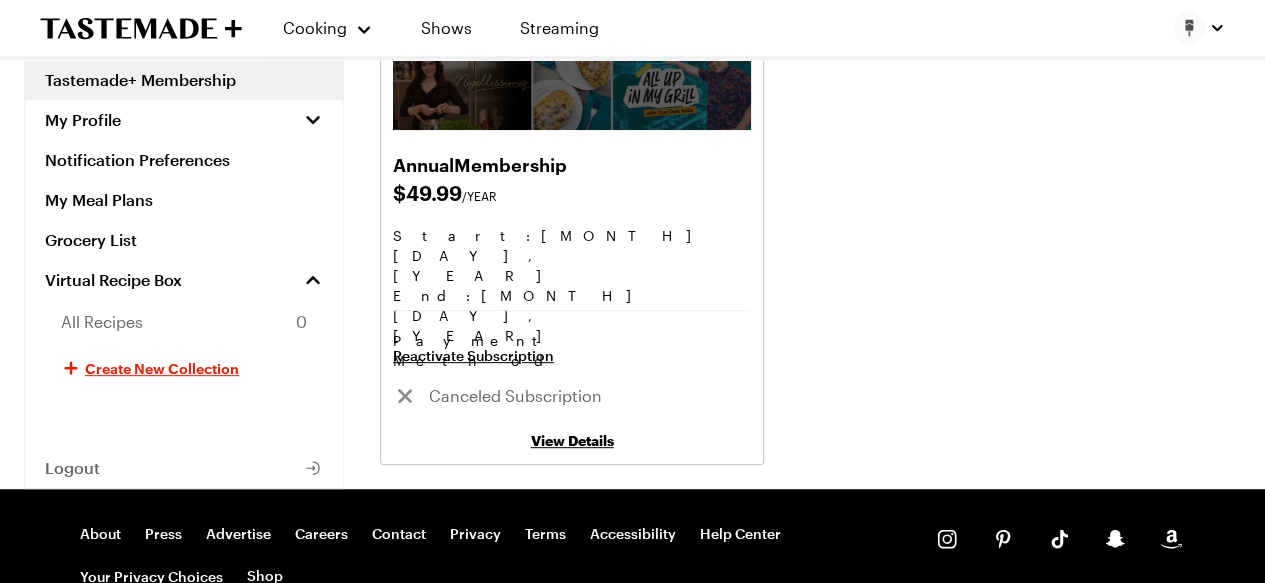 scroll, scrollTop: 280, scrollLeft: 0, axis: vertical 